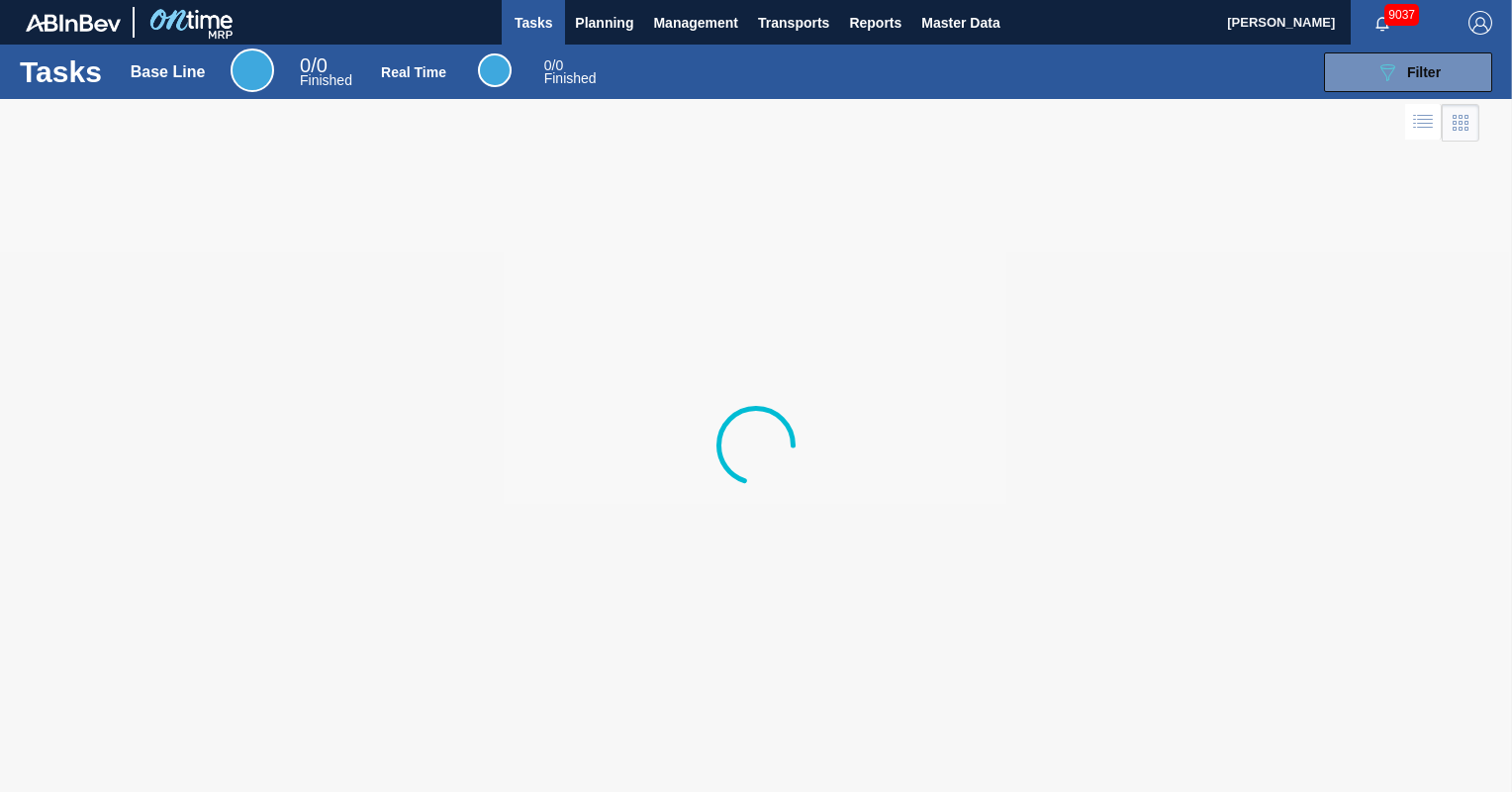 scroll, scrollTop: 0, scrollLeft: 0, axis: both 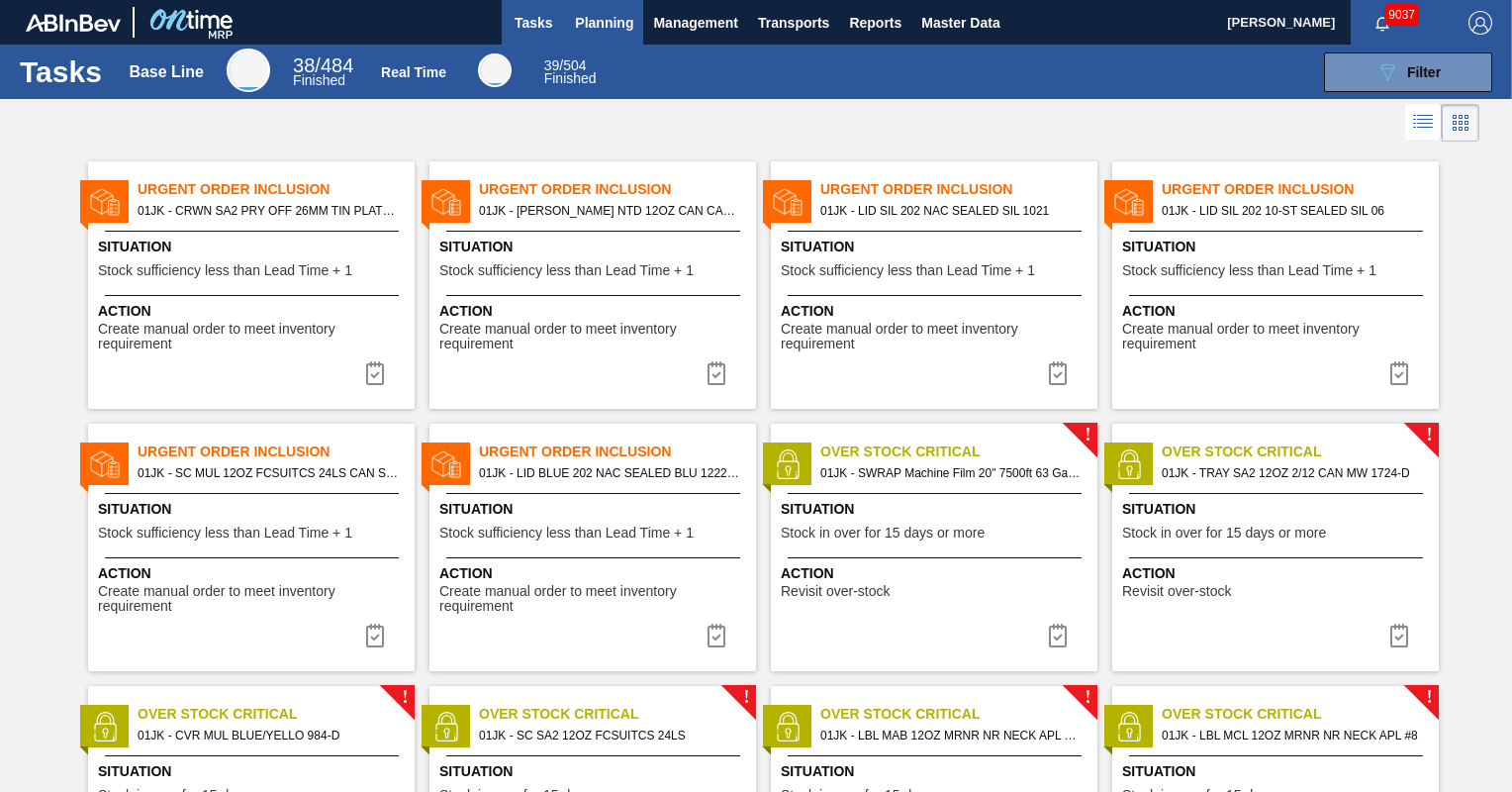 click on "Planning" at bounding box center [604, 22] 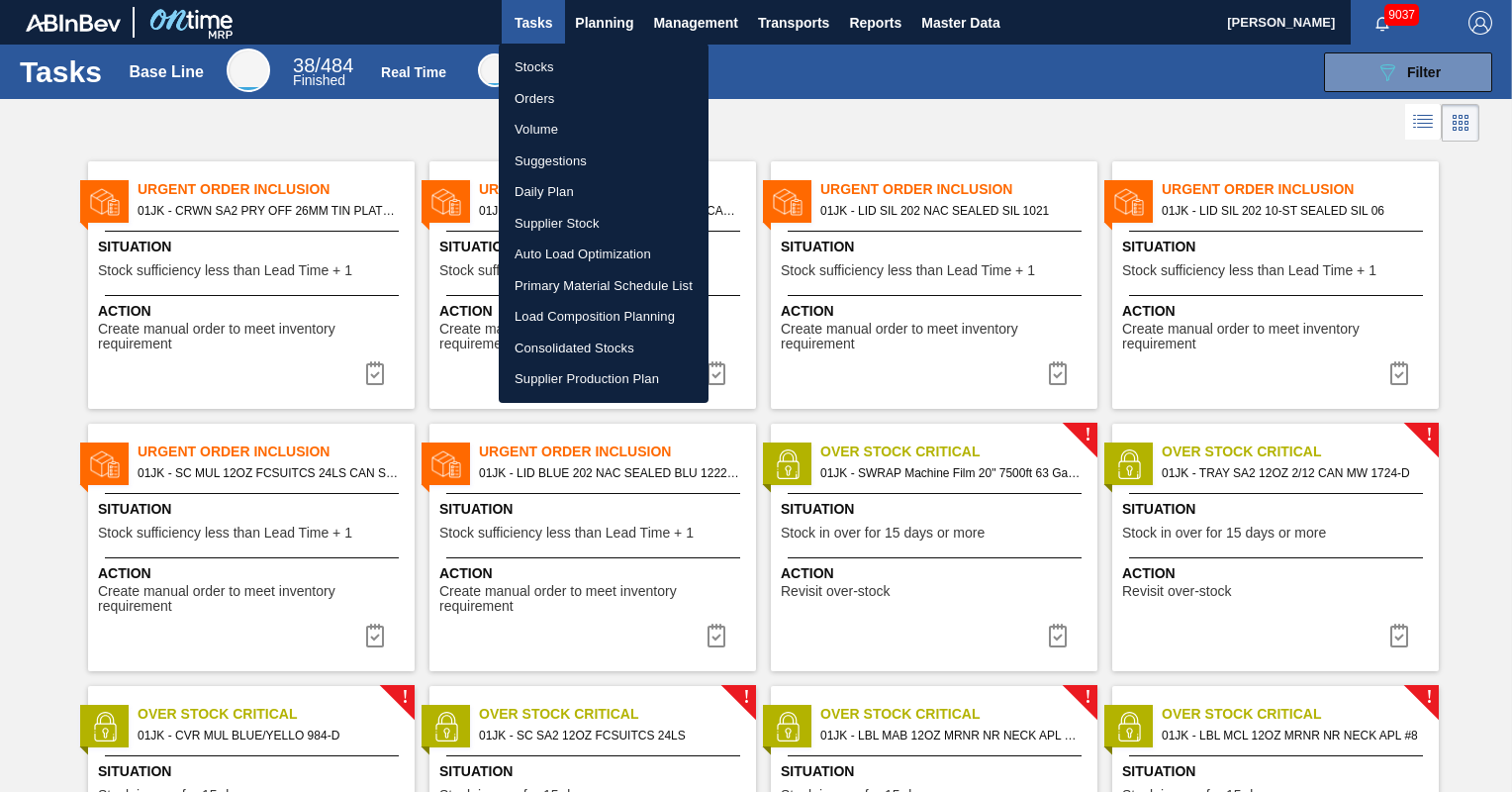 click on "Stocks" at bounding box center [604, 67] 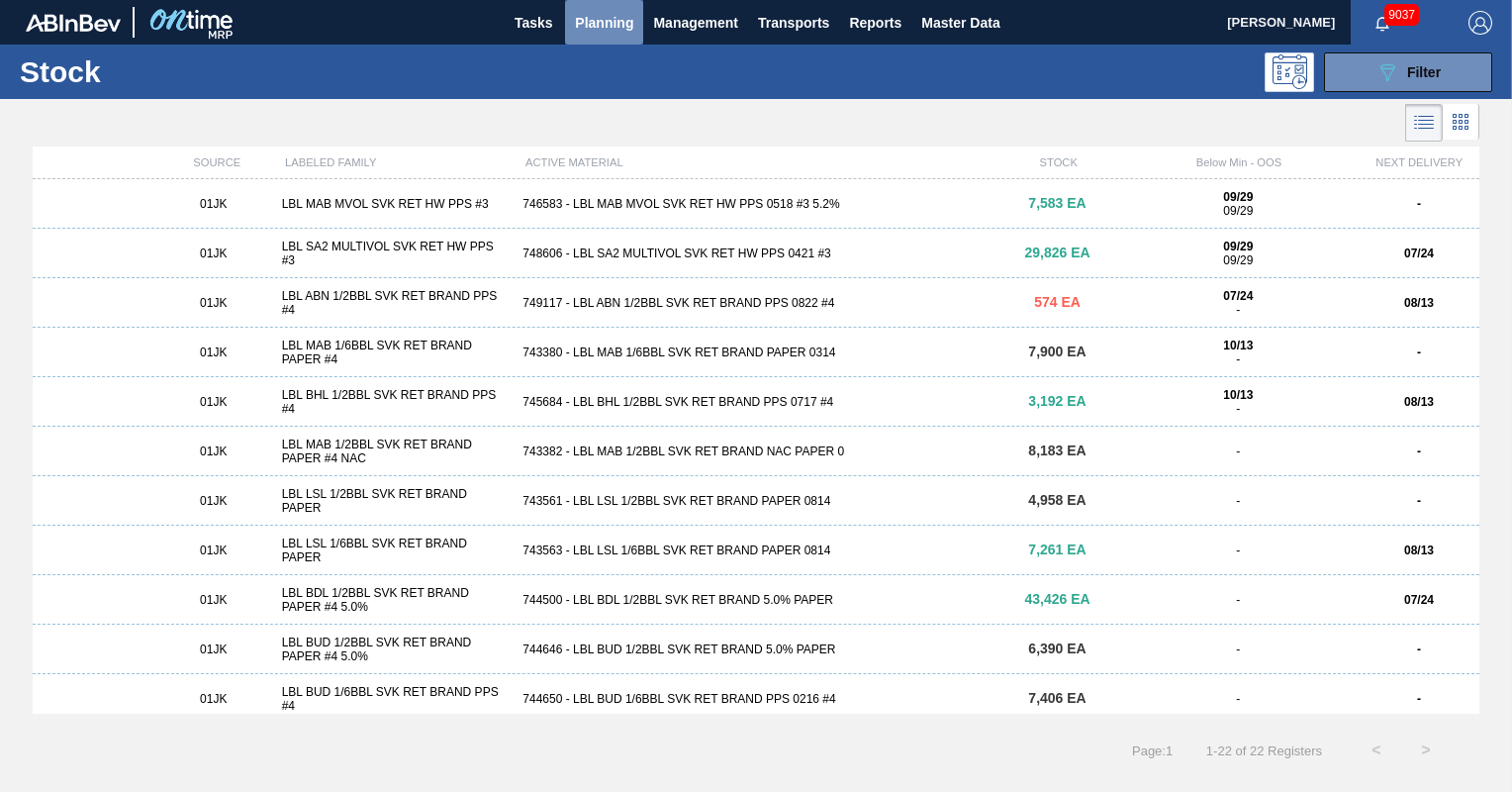 click on "Planning" at bounding box center [604, 23] 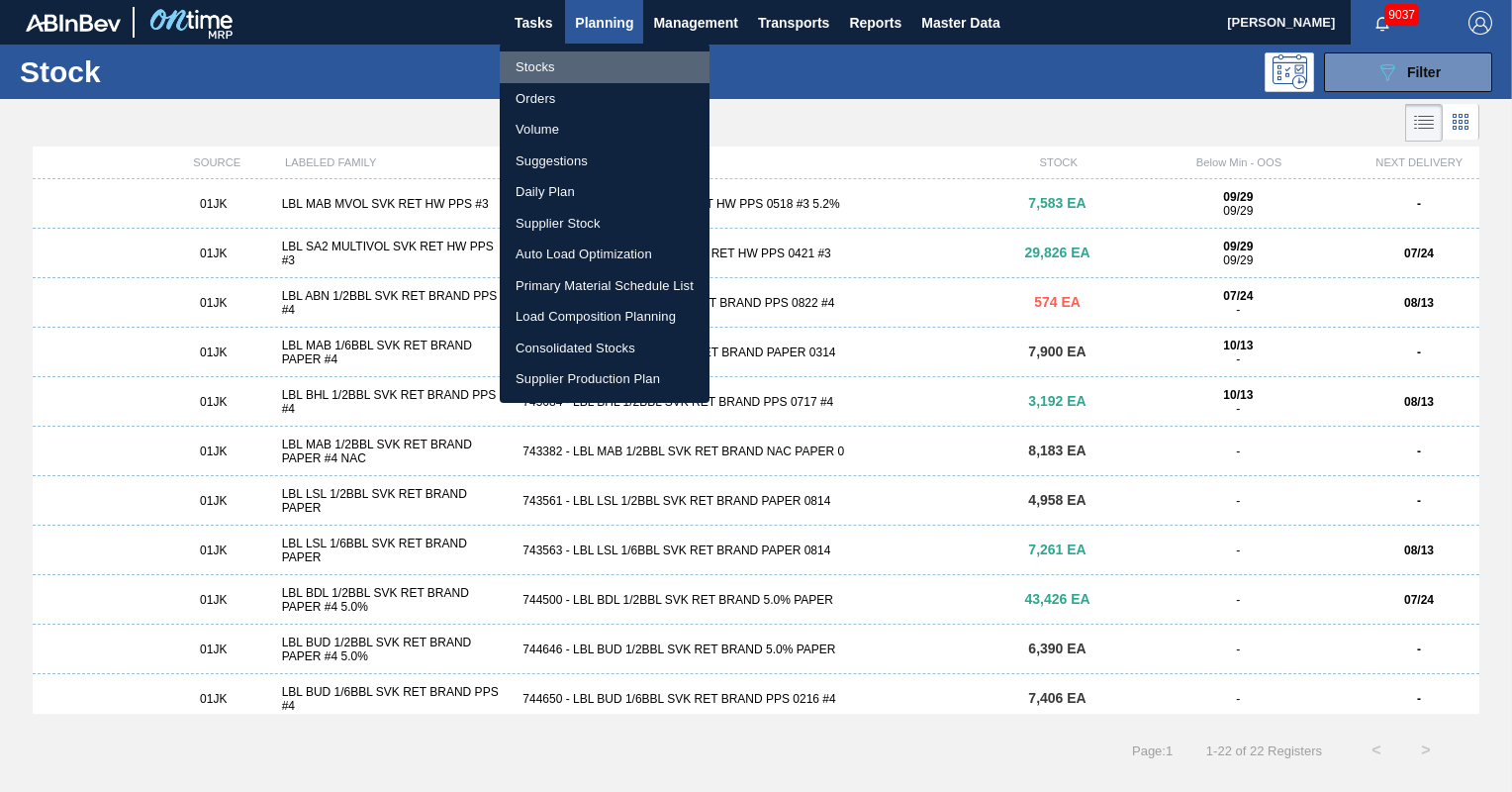 click on "Stocks" at bounding box center (605, 67) 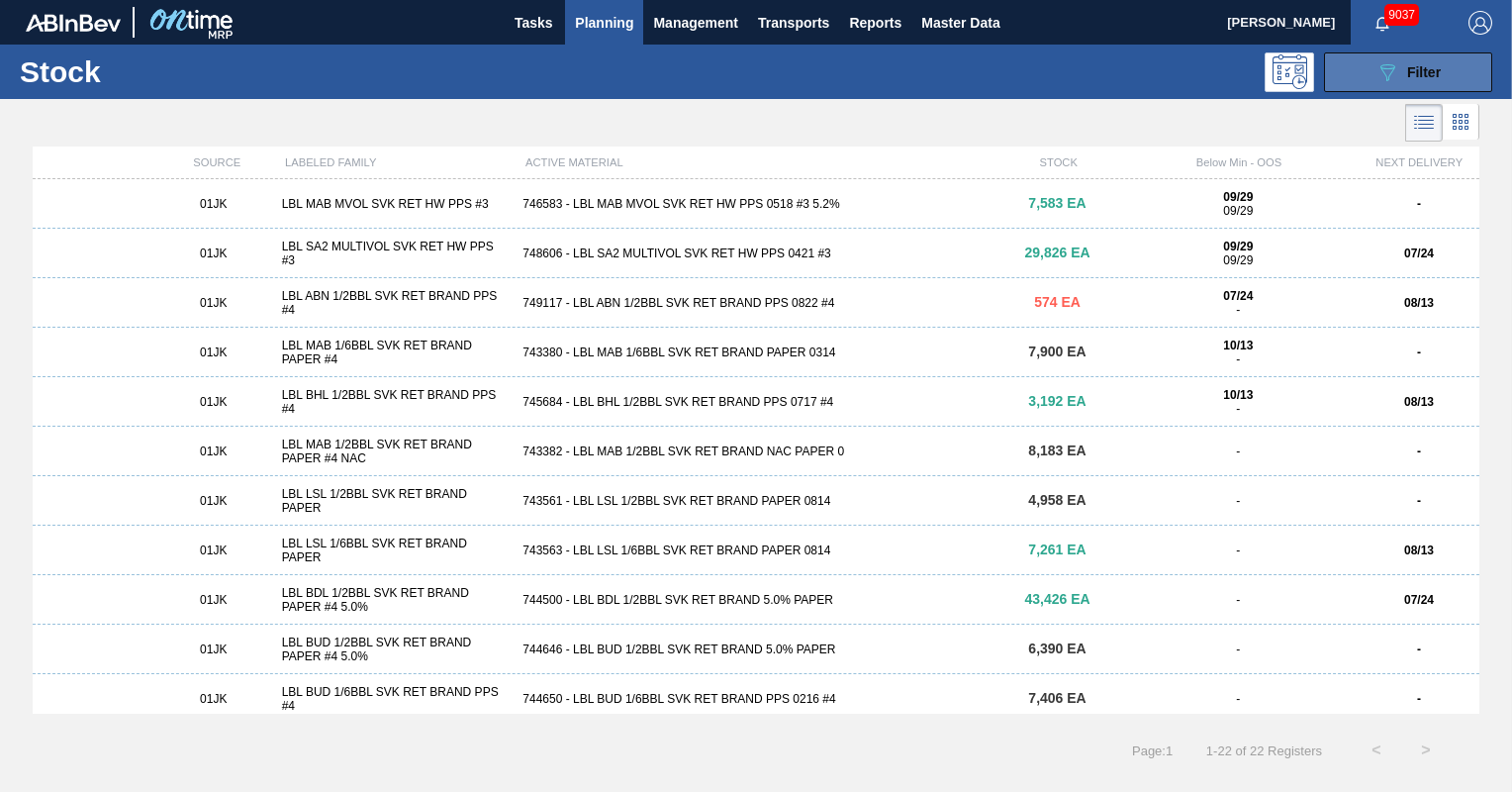 click on "Filter" at bounding box center [1424, 72] 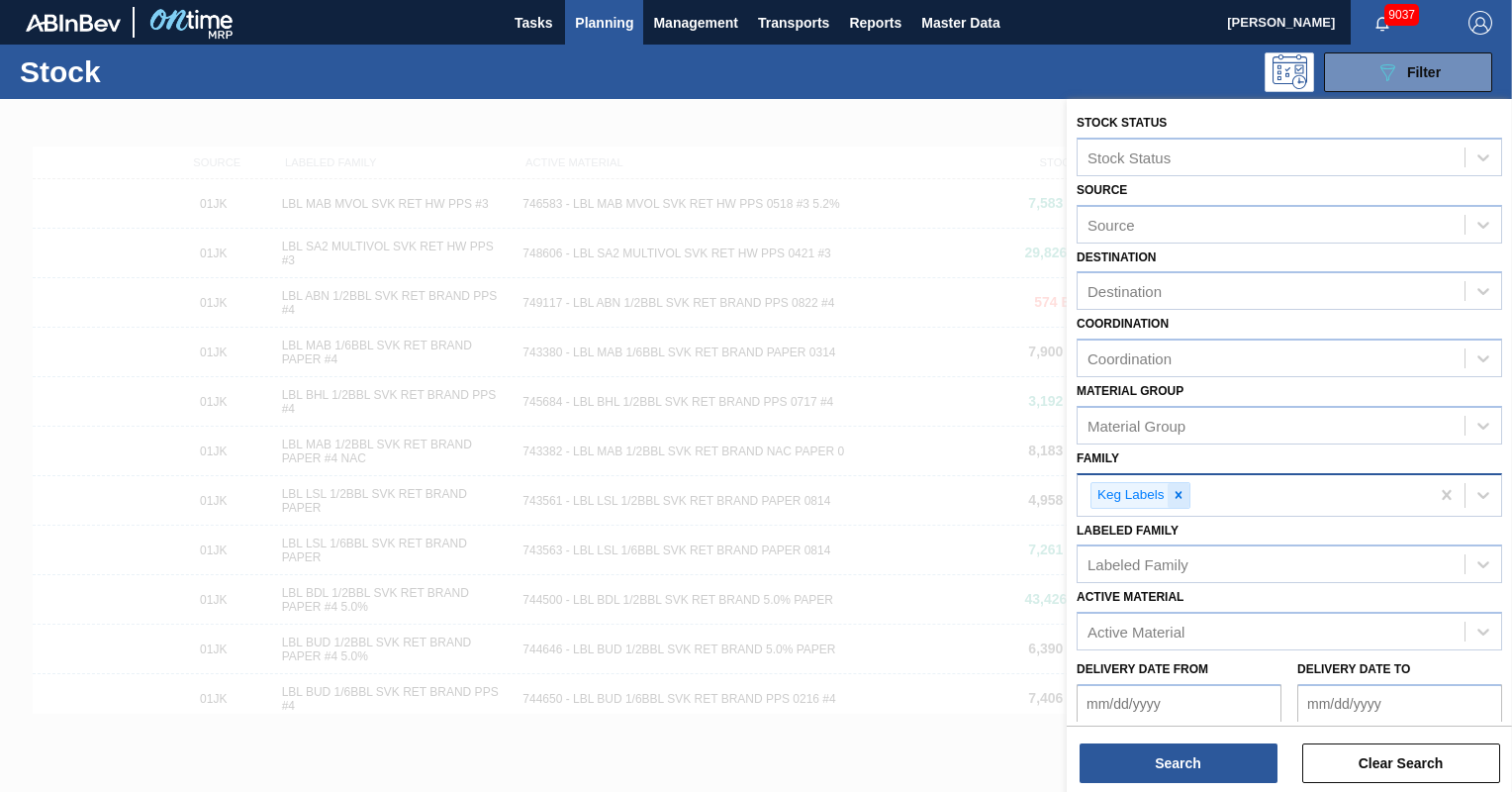 click 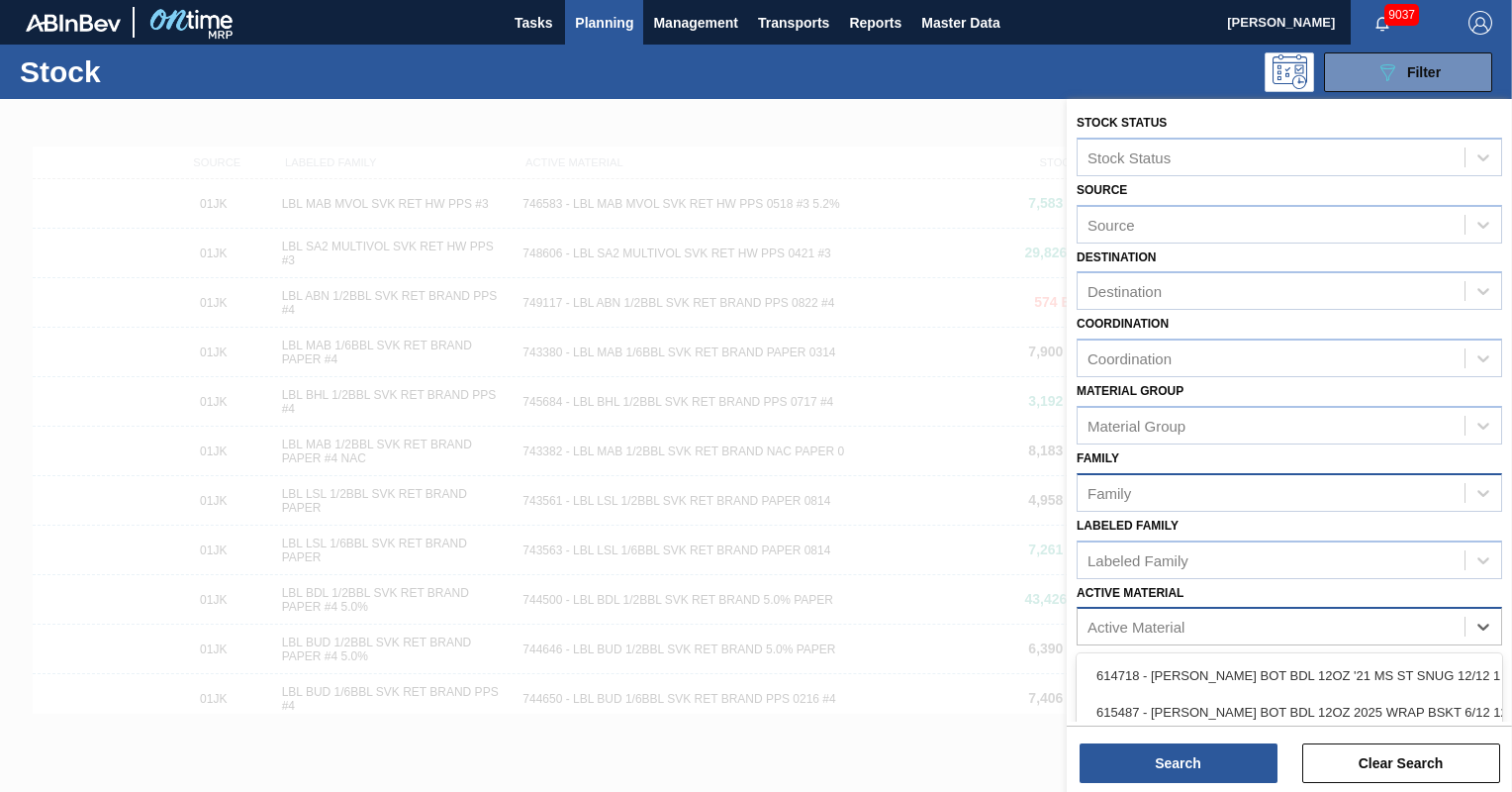 click on "Active Material" at bounding box center [1136, 627] 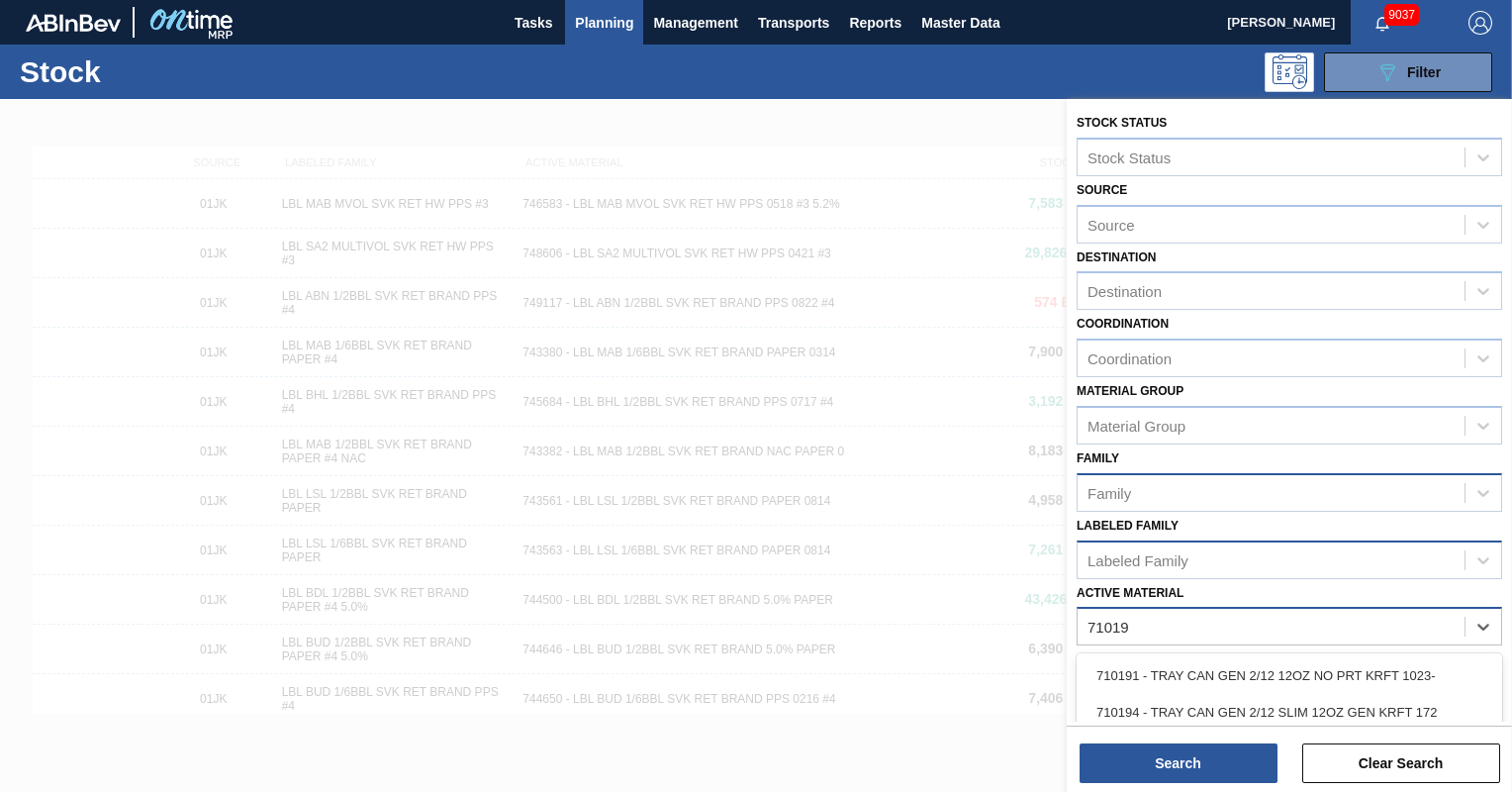 type on "710194" 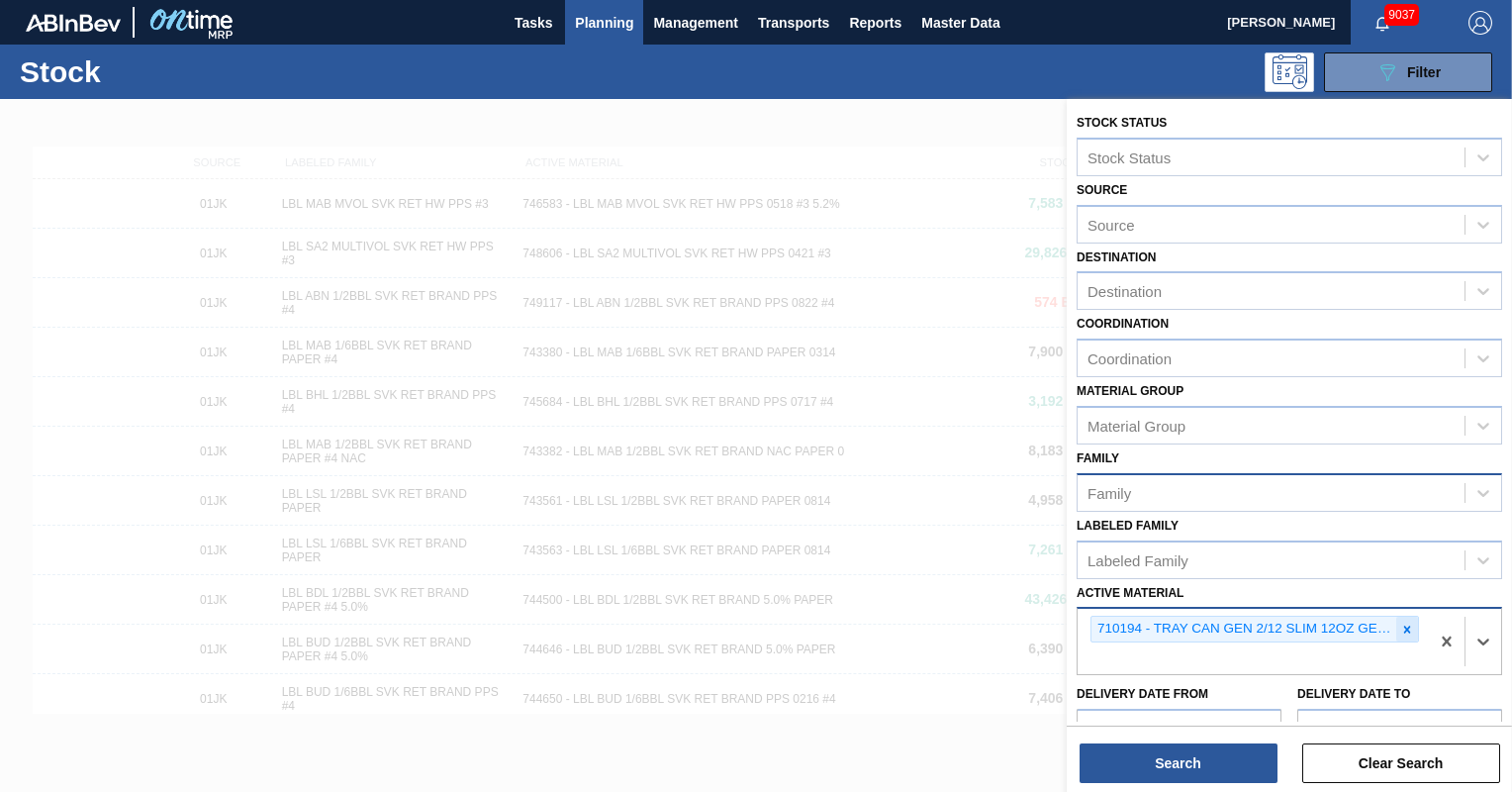 click 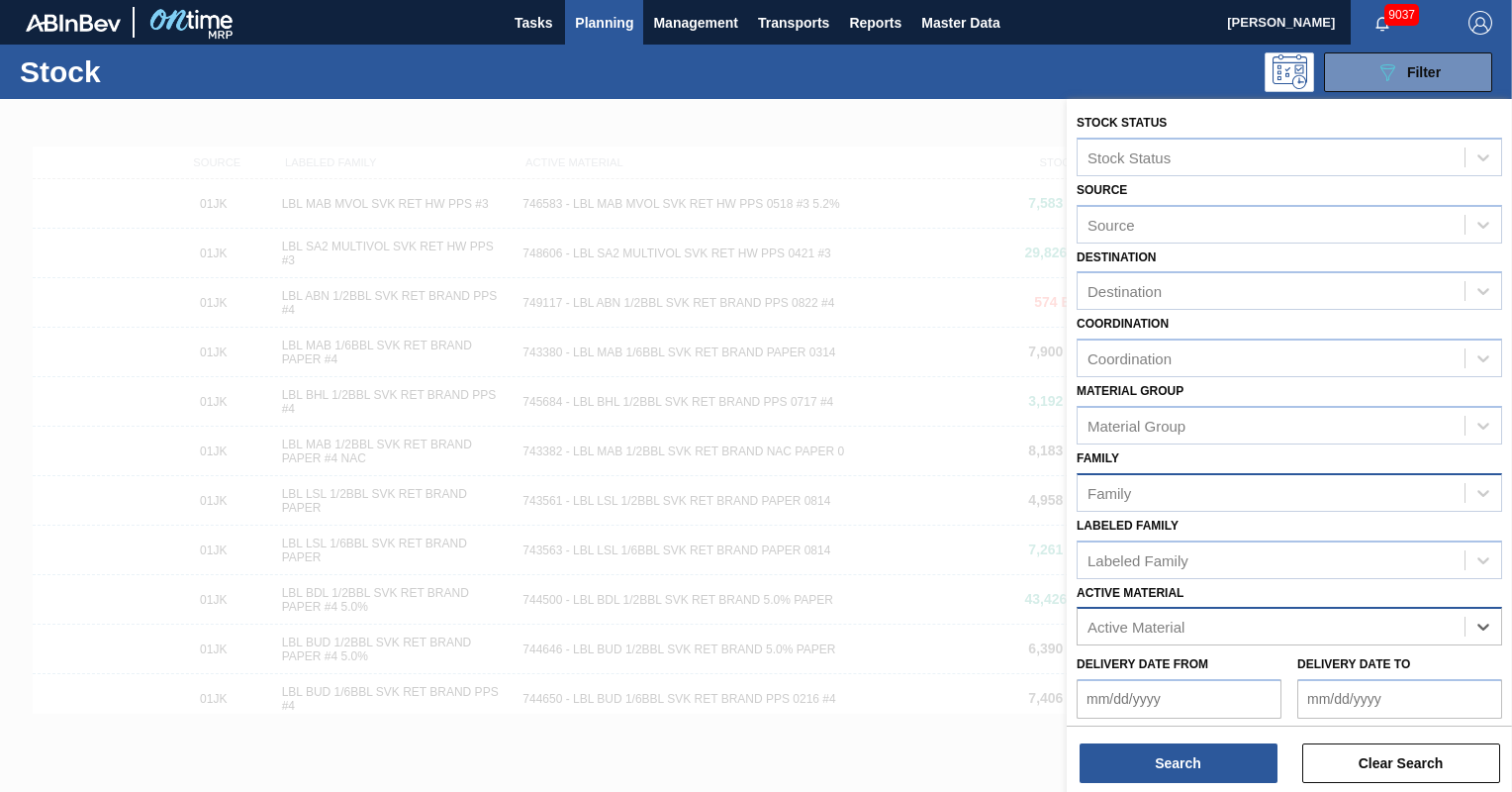 click on "Active Material" at bounding box center (1271, 627) 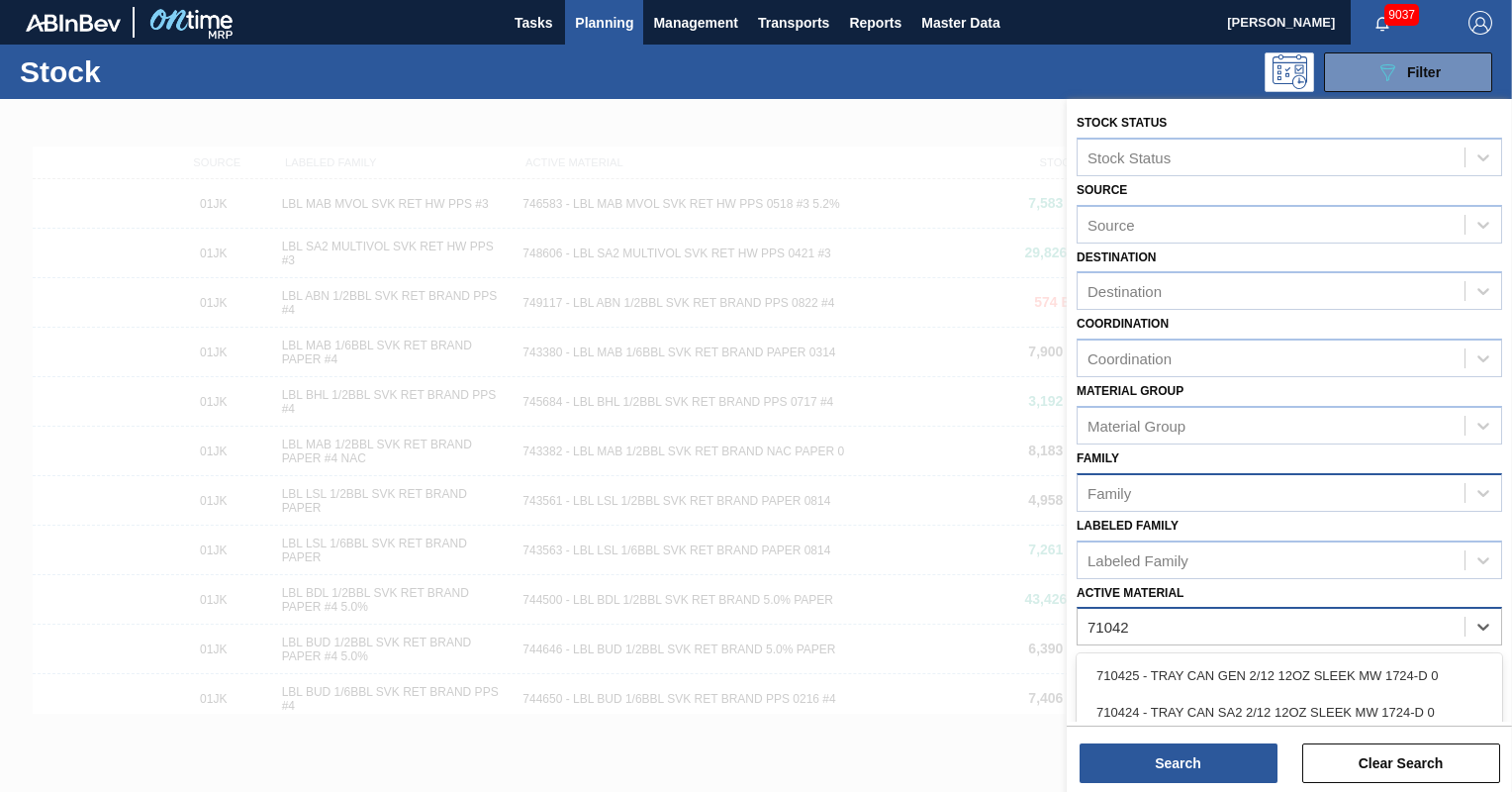 type on "710424" 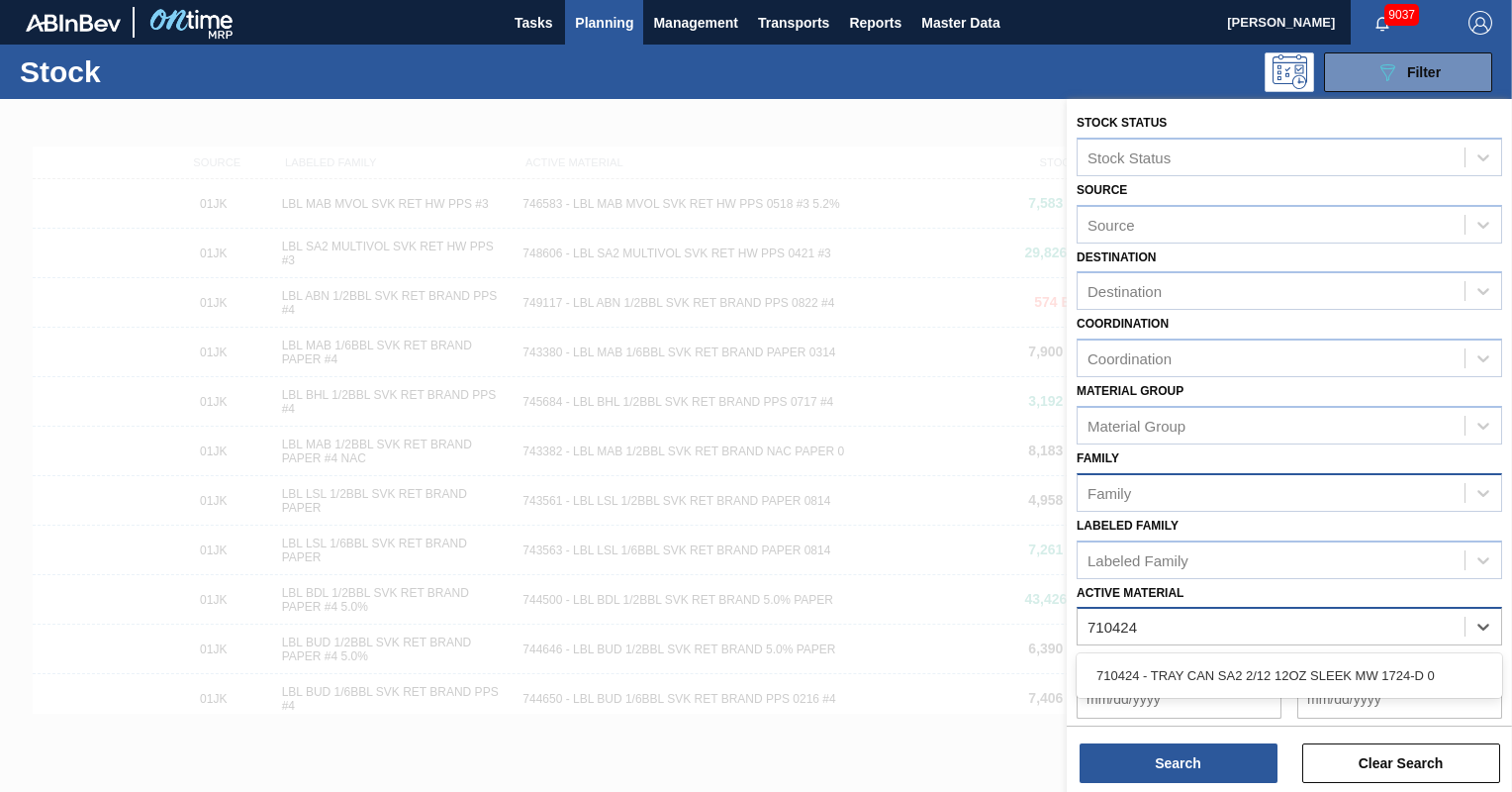 type 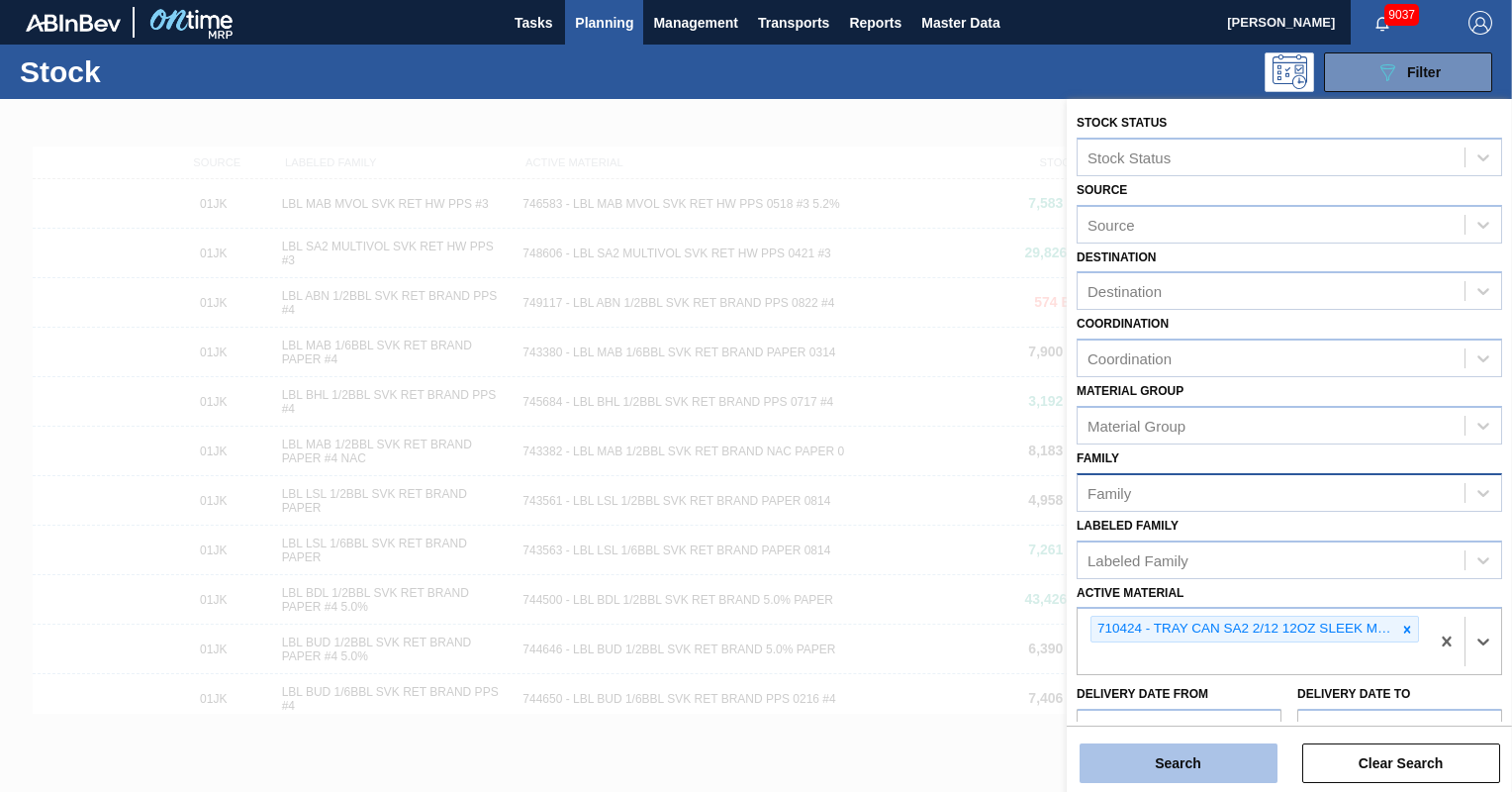 click on "Search" at bounding box center [1179, 763] 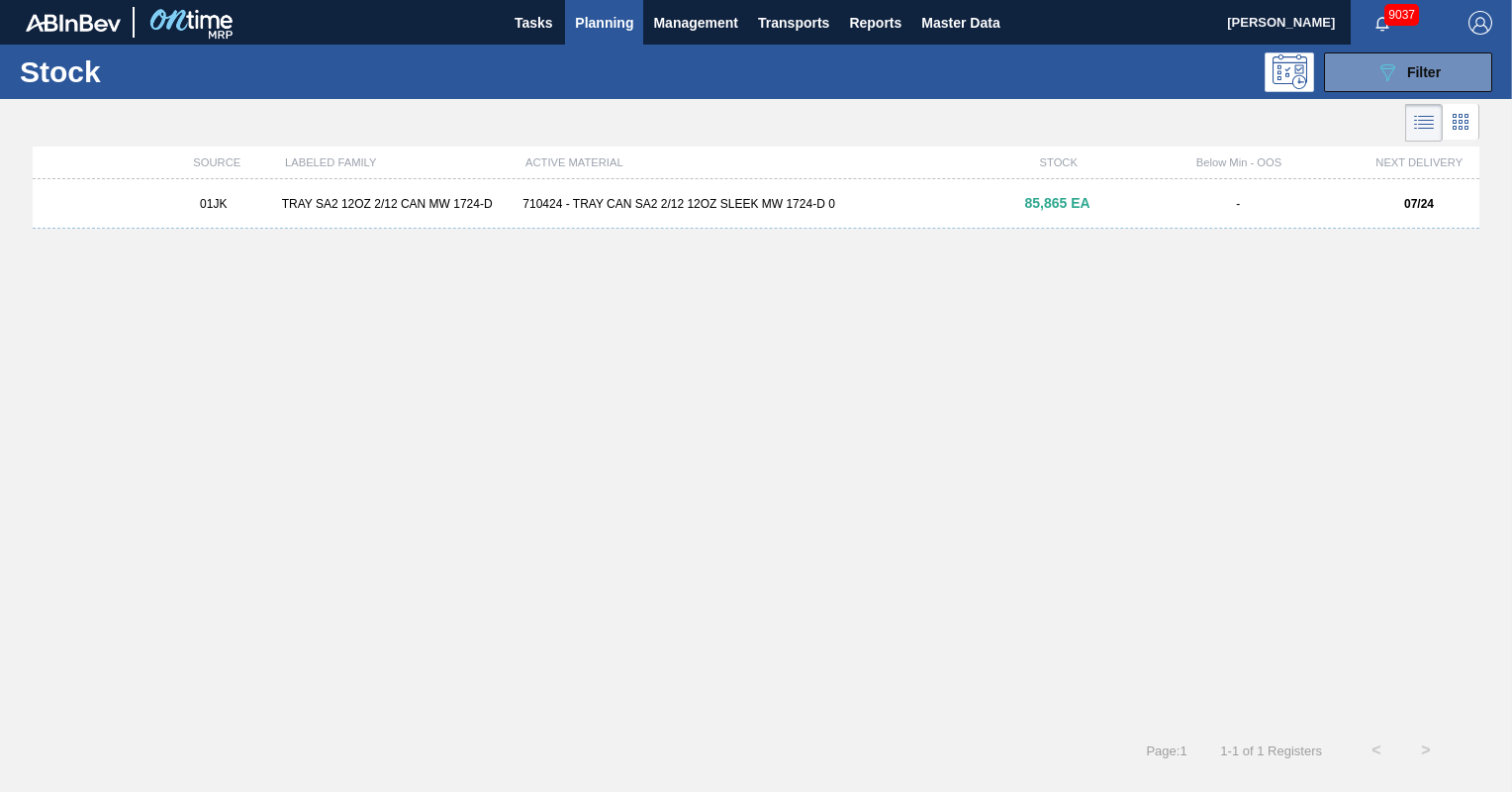 click on "01JK TRAY SA2 12OZ 2/12 CAN MW 1724-D 710424 - TRAY CAN SA2 2/12 12OZ SLEEK MW 1724-D 0 85,865 EA - 07/24" at bounding box center [756, 204] 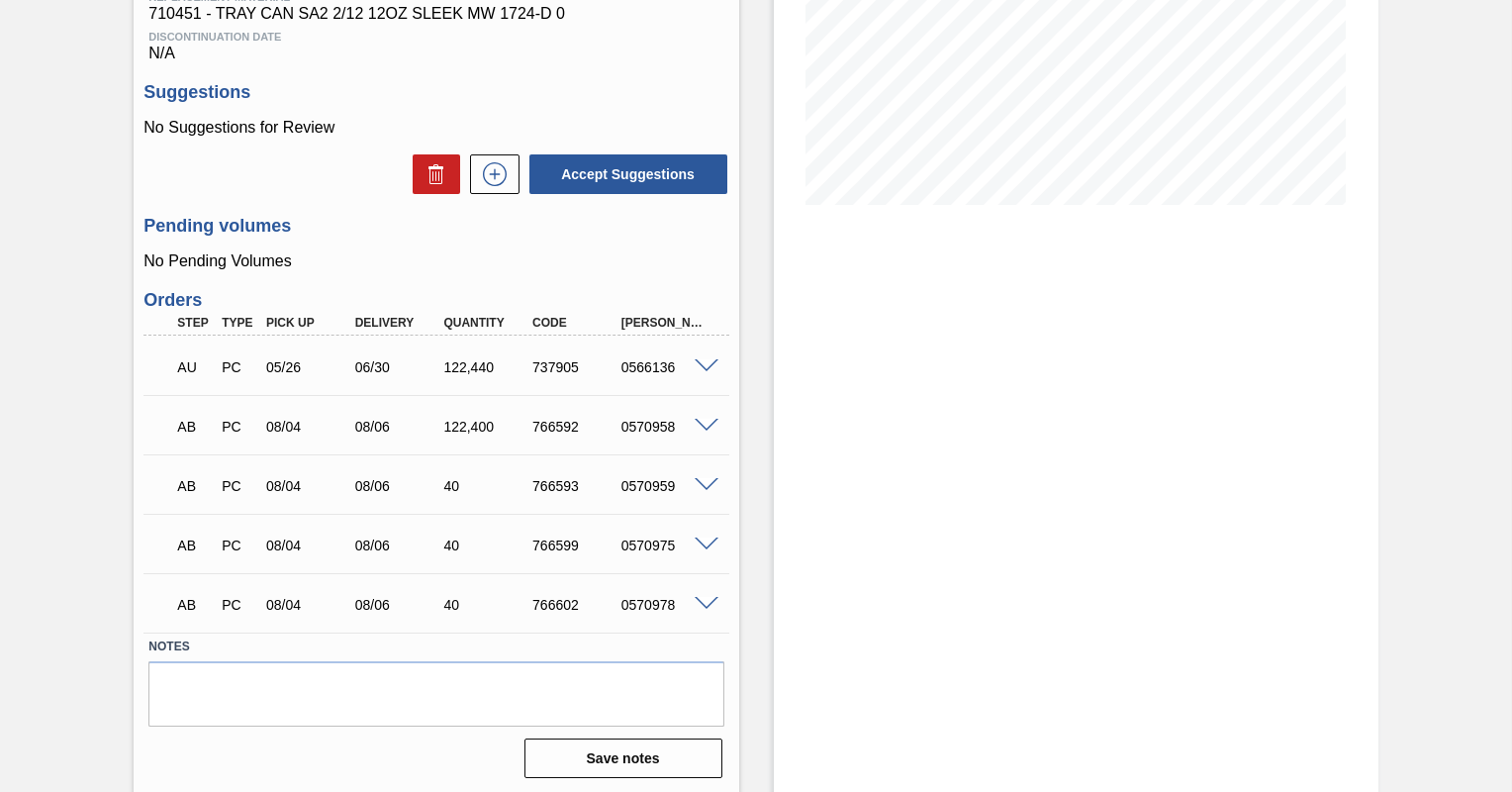 scroll, scrollTop: 377, scrollLeft: 0, axis: vertical 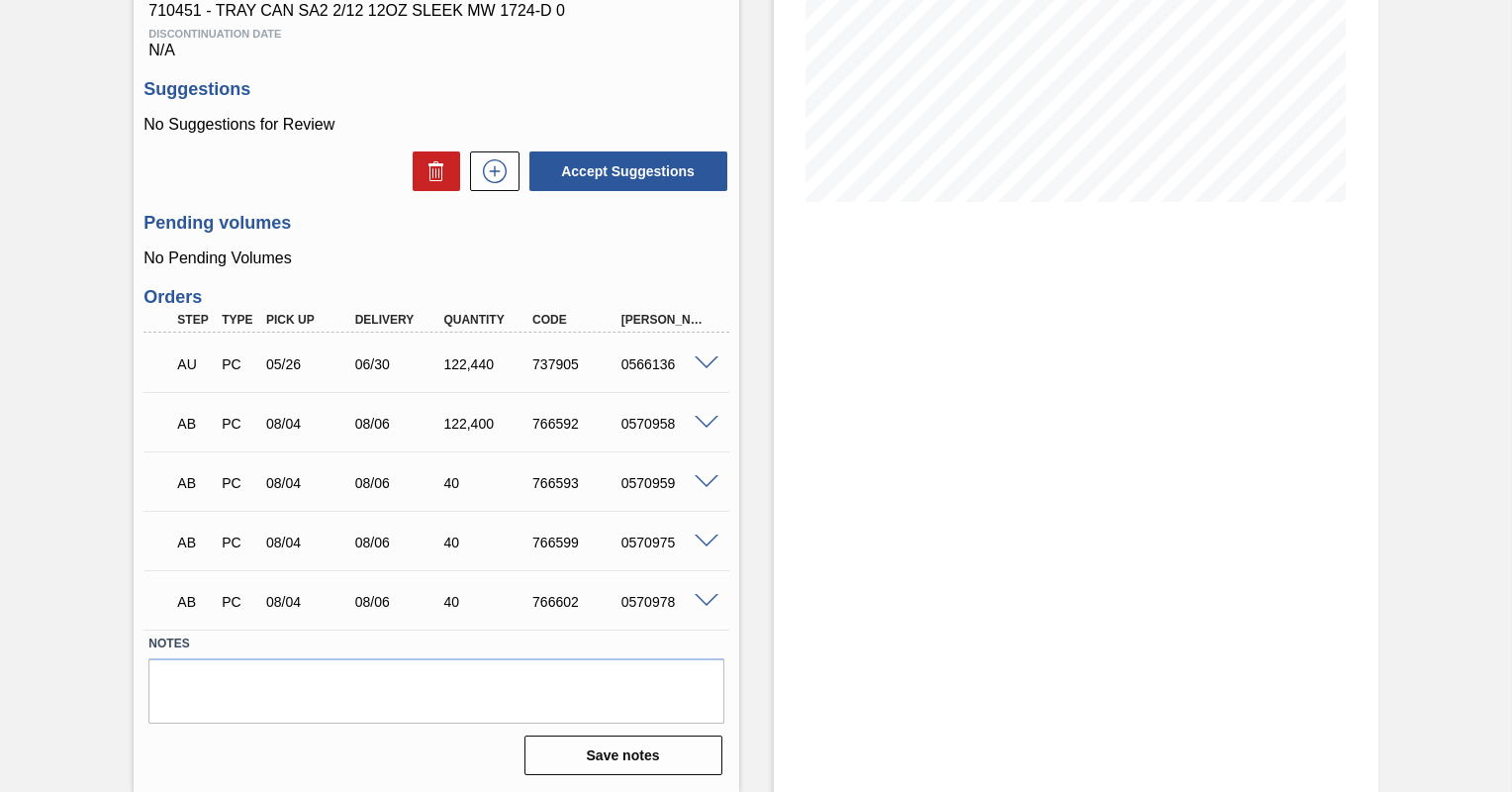 click at bounding box center [707, 482] 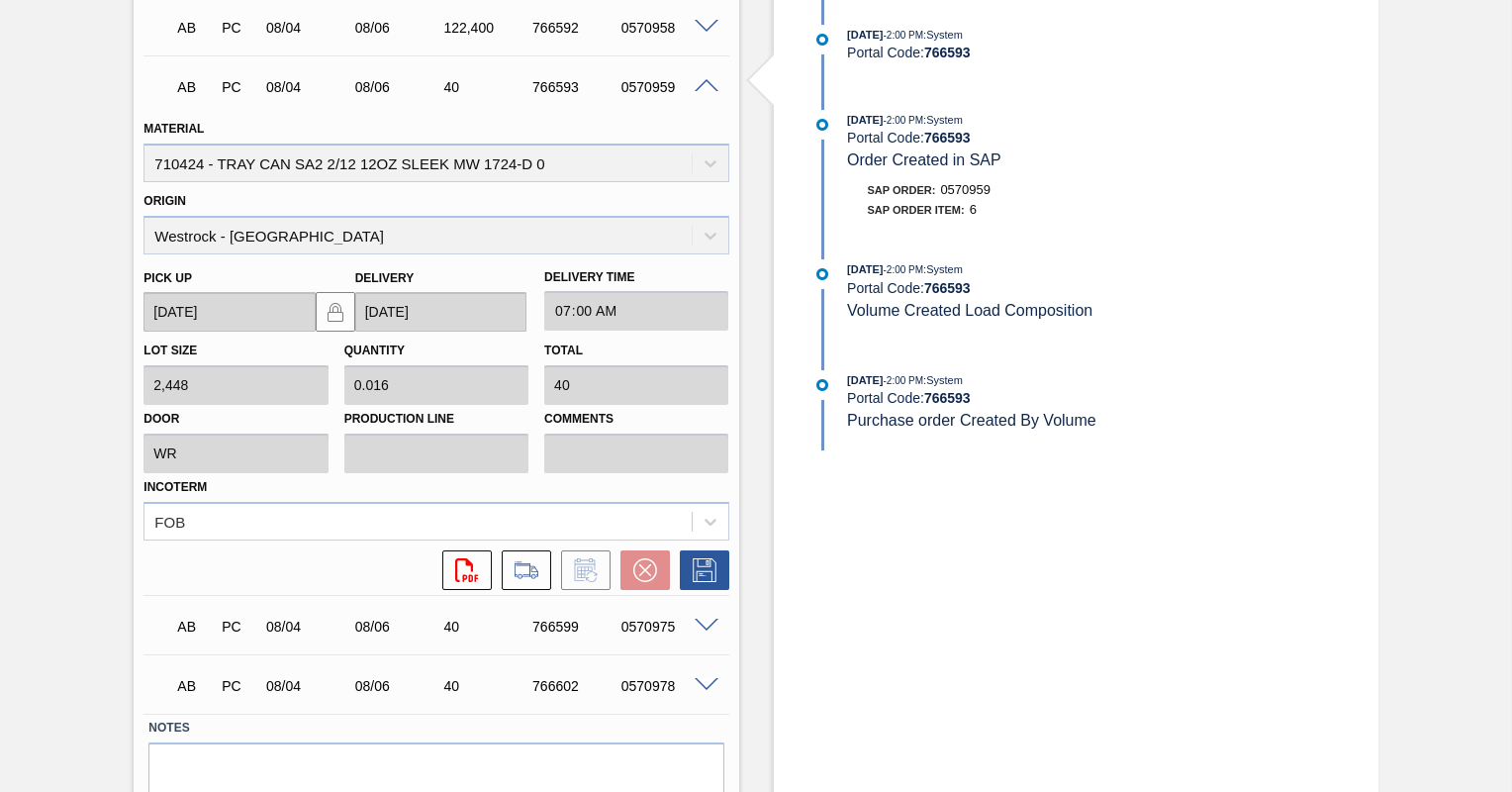 scroll, scrollTop: 855, scrollLeft: 0, axis: vertical 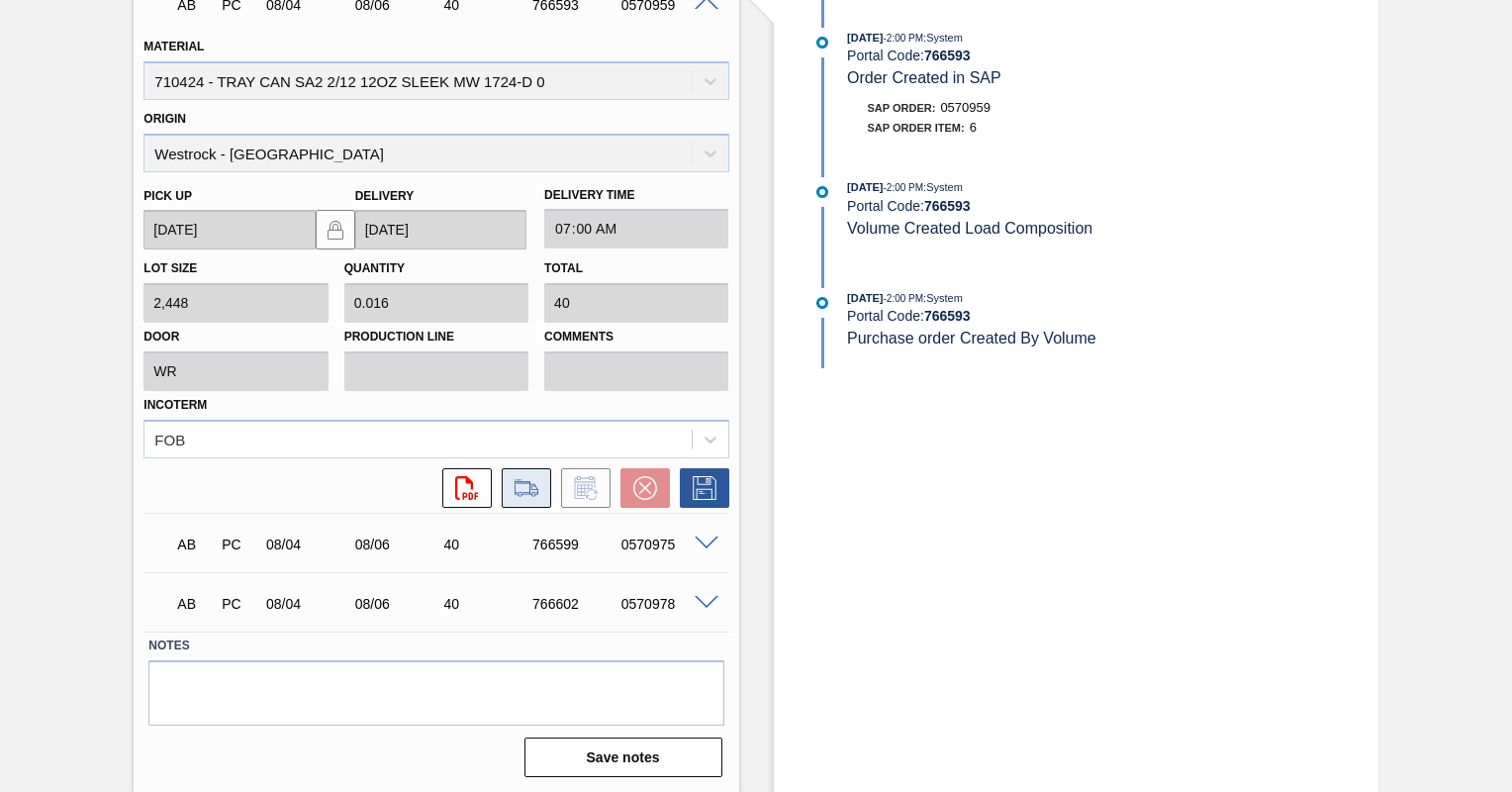 click at bounding box center [526, 488] 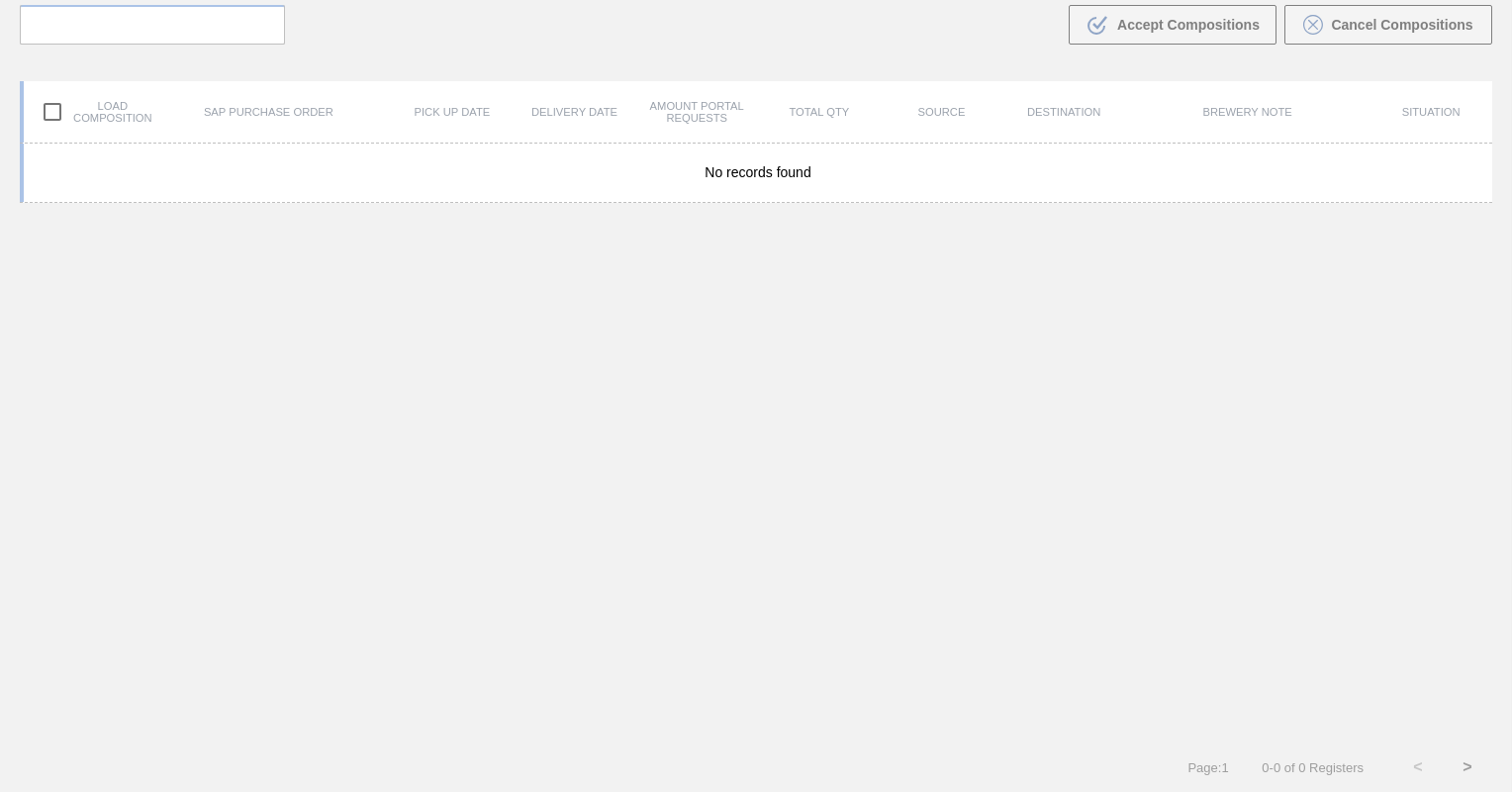 scroll, scrollTop: 143, scrollLeft: 0, axis: vertical 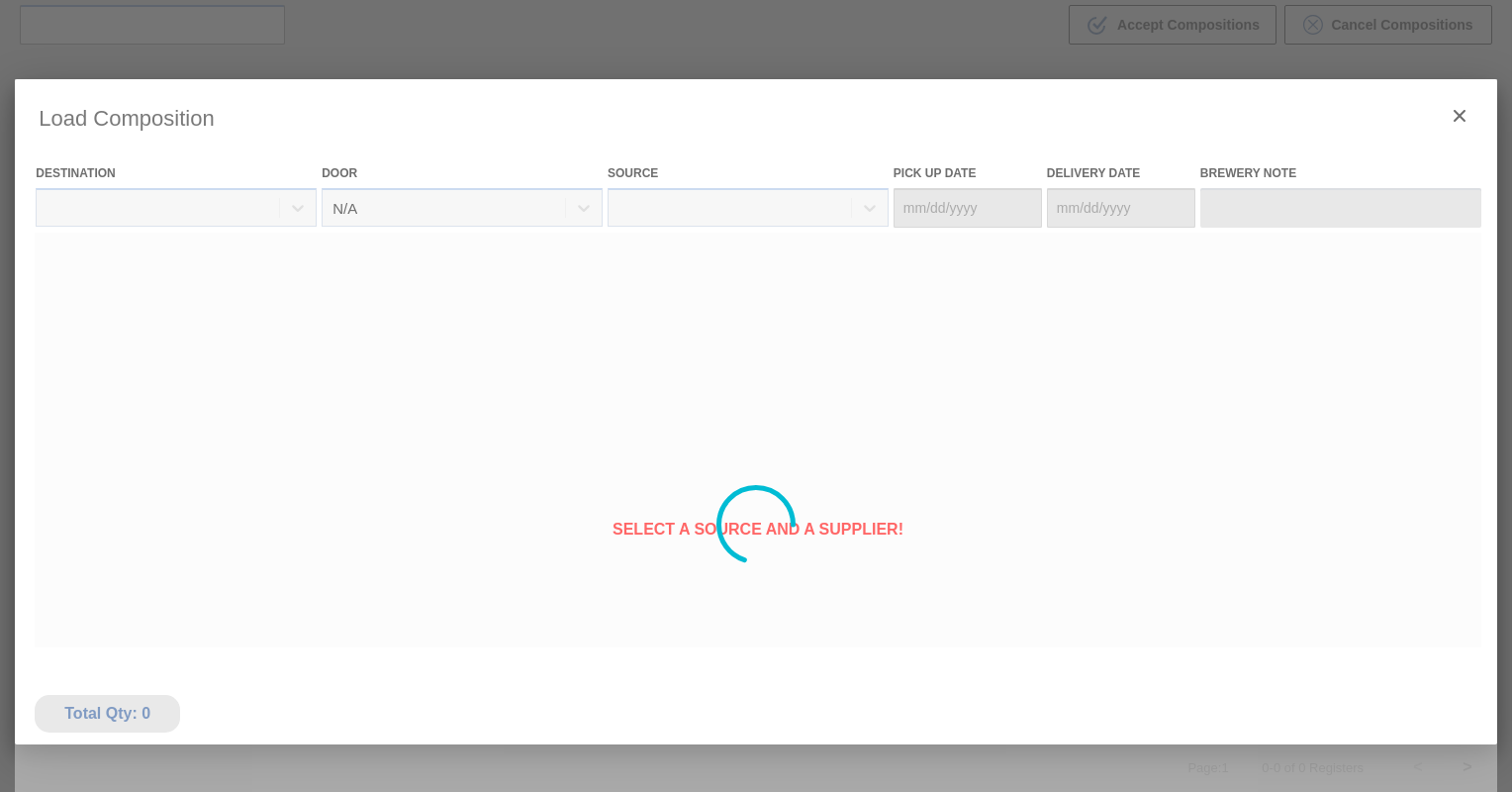 type on "[DATE]" 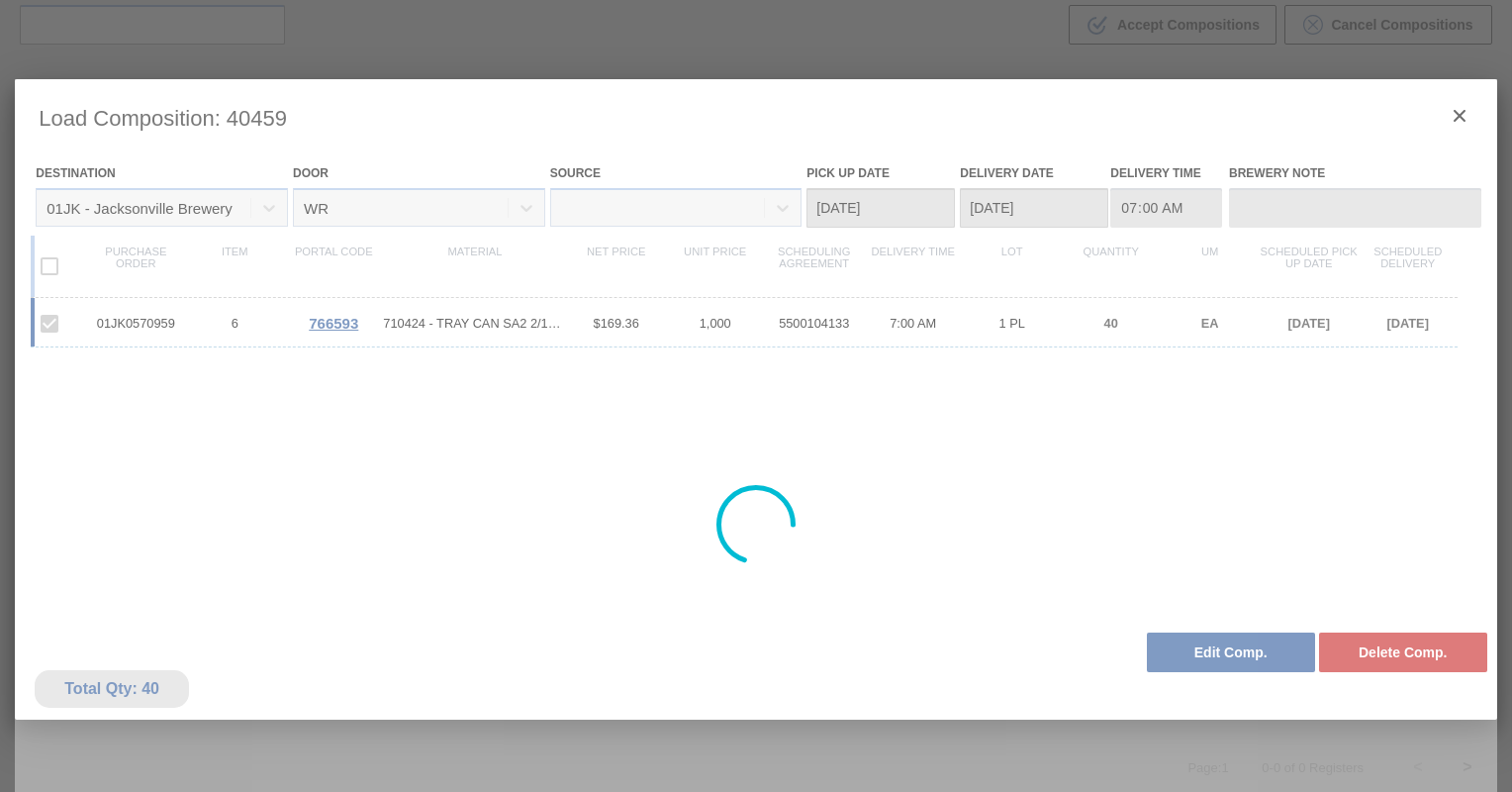 click at bounding box center [755, 525] 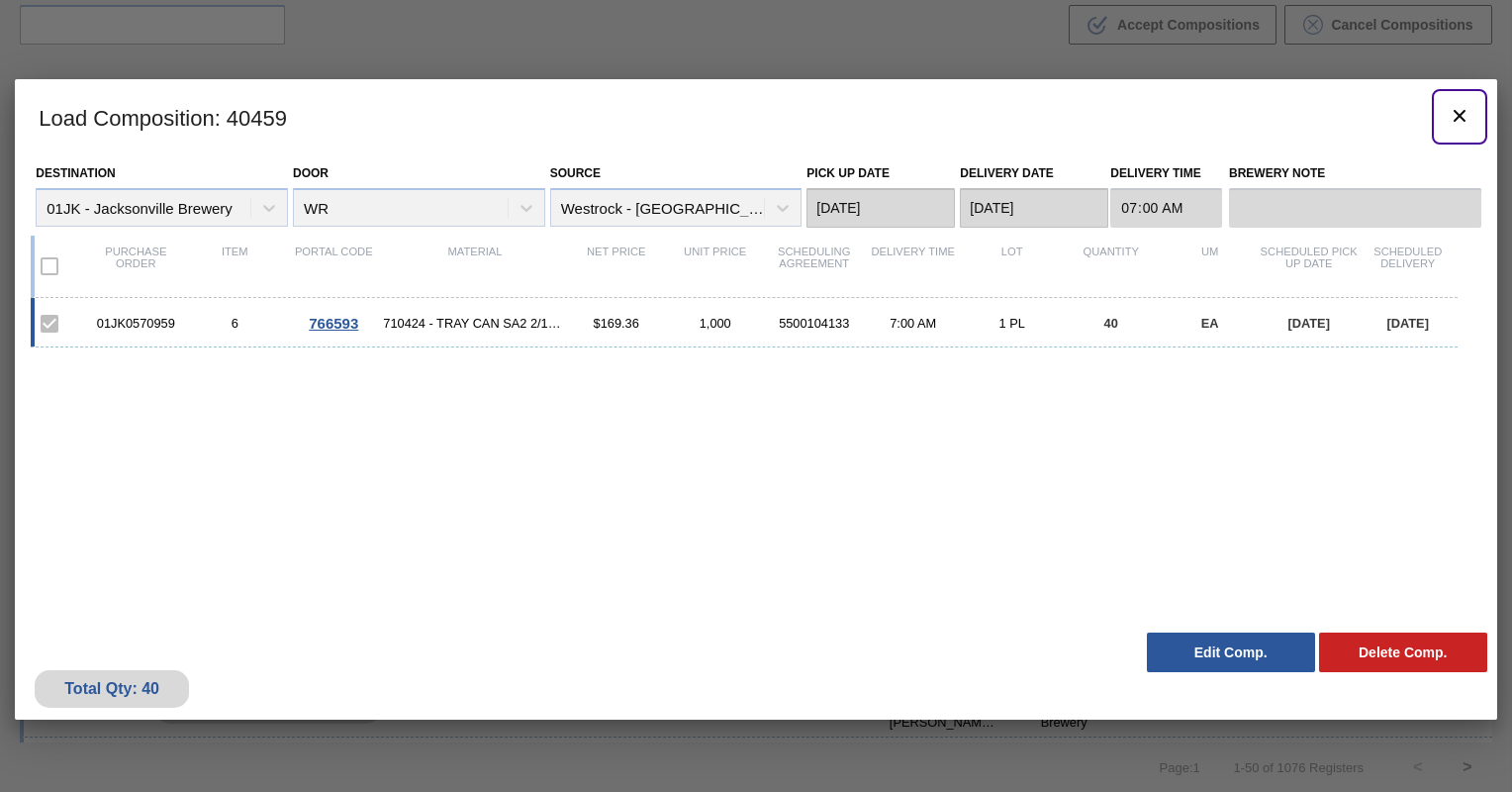 click 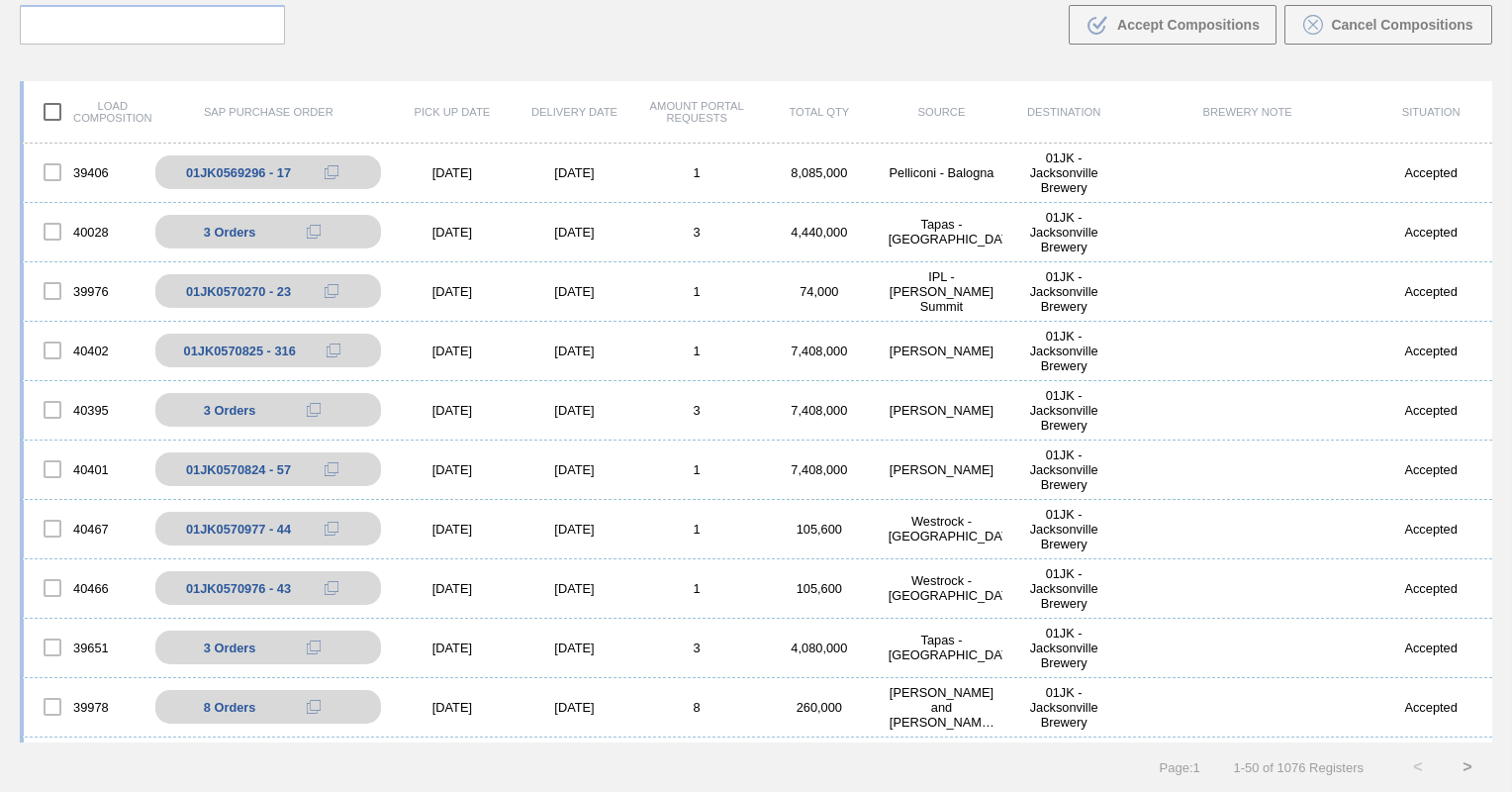 click on "Search .b{fill:var(--color-action-default)} Accept Compositions Cancel Compositions" at bounding box center [756, 10] 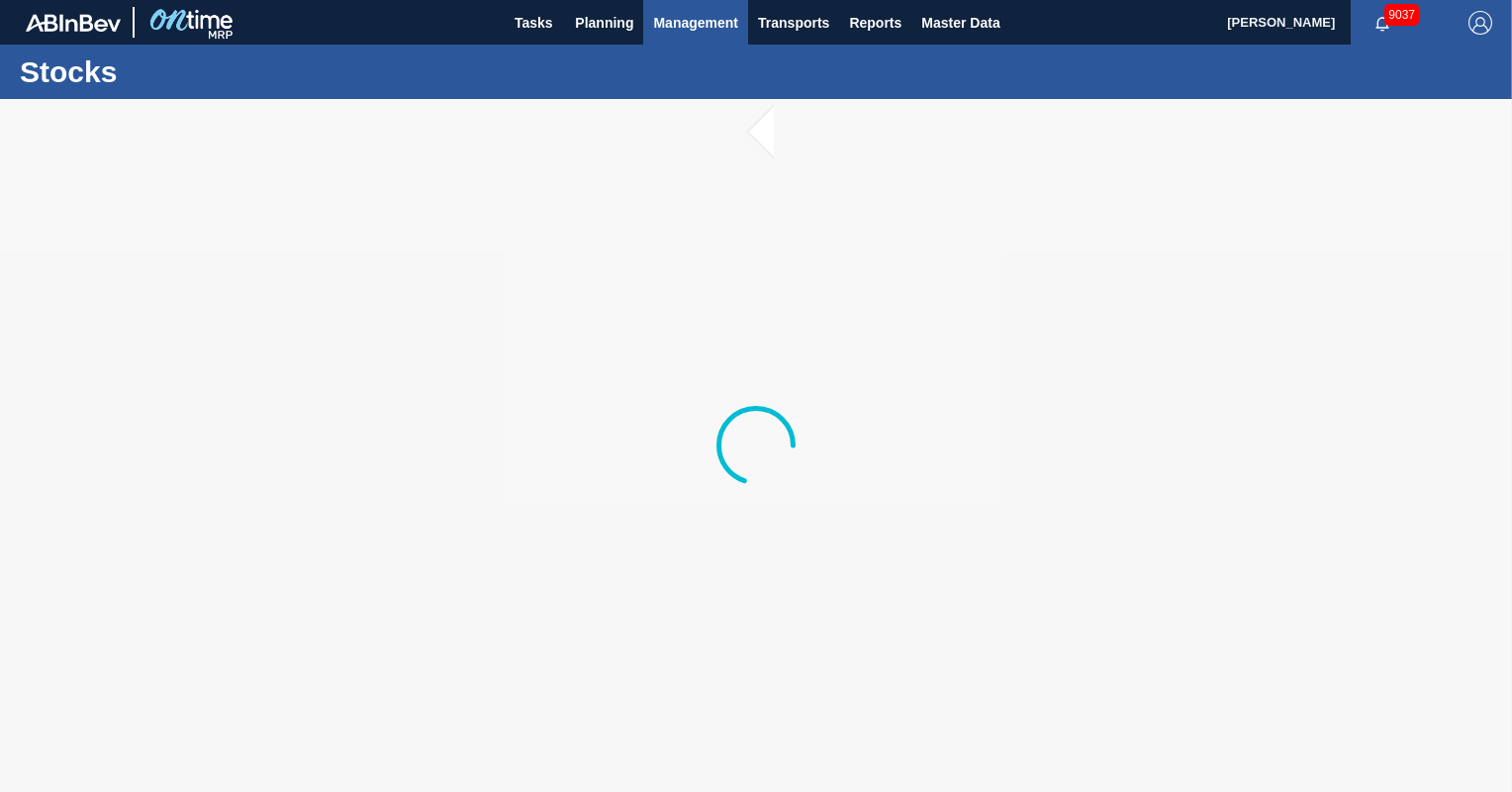 click on "Management" at bounding box center [696, 23] 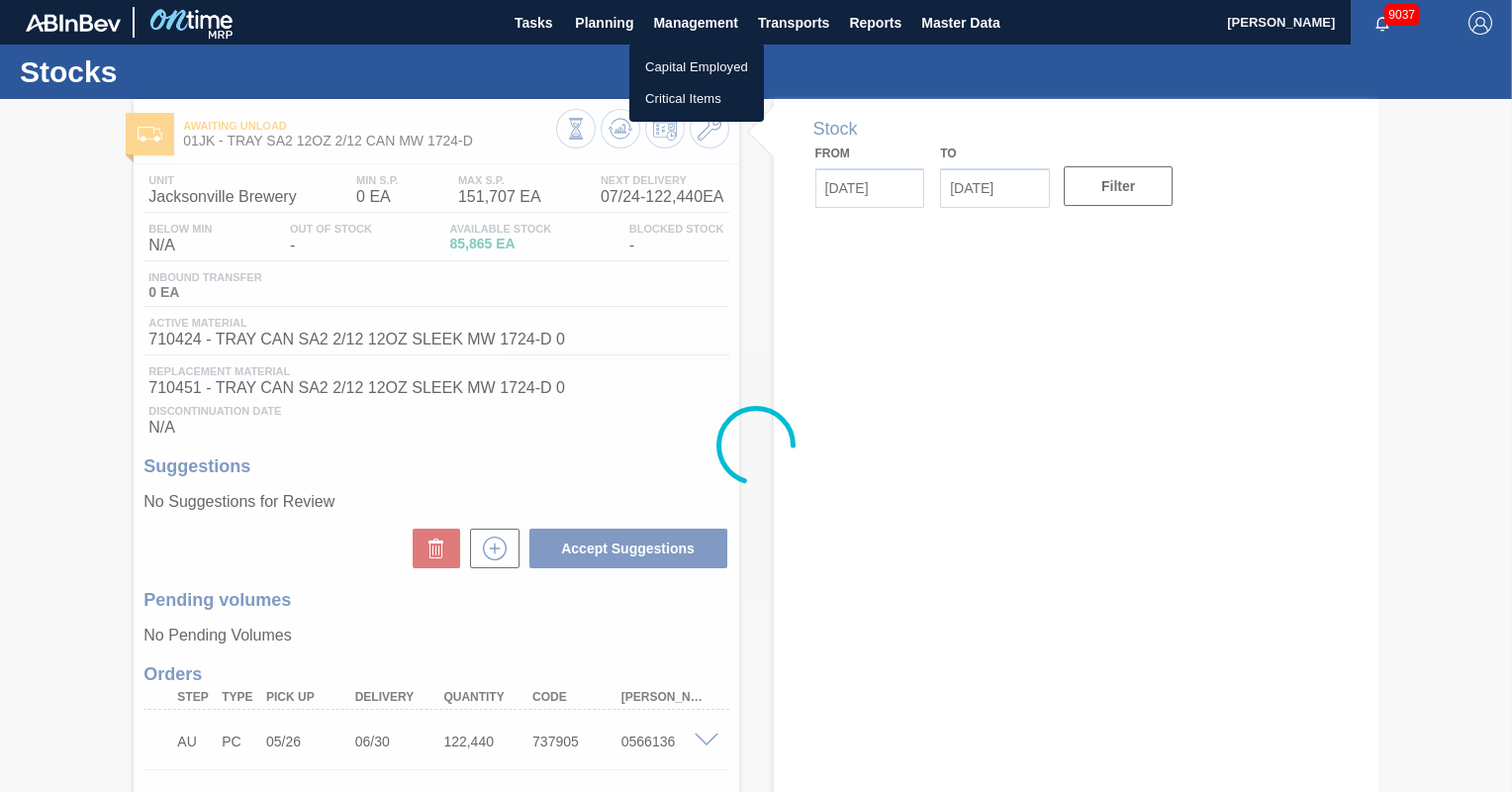 click at bounding box center [756, 396] 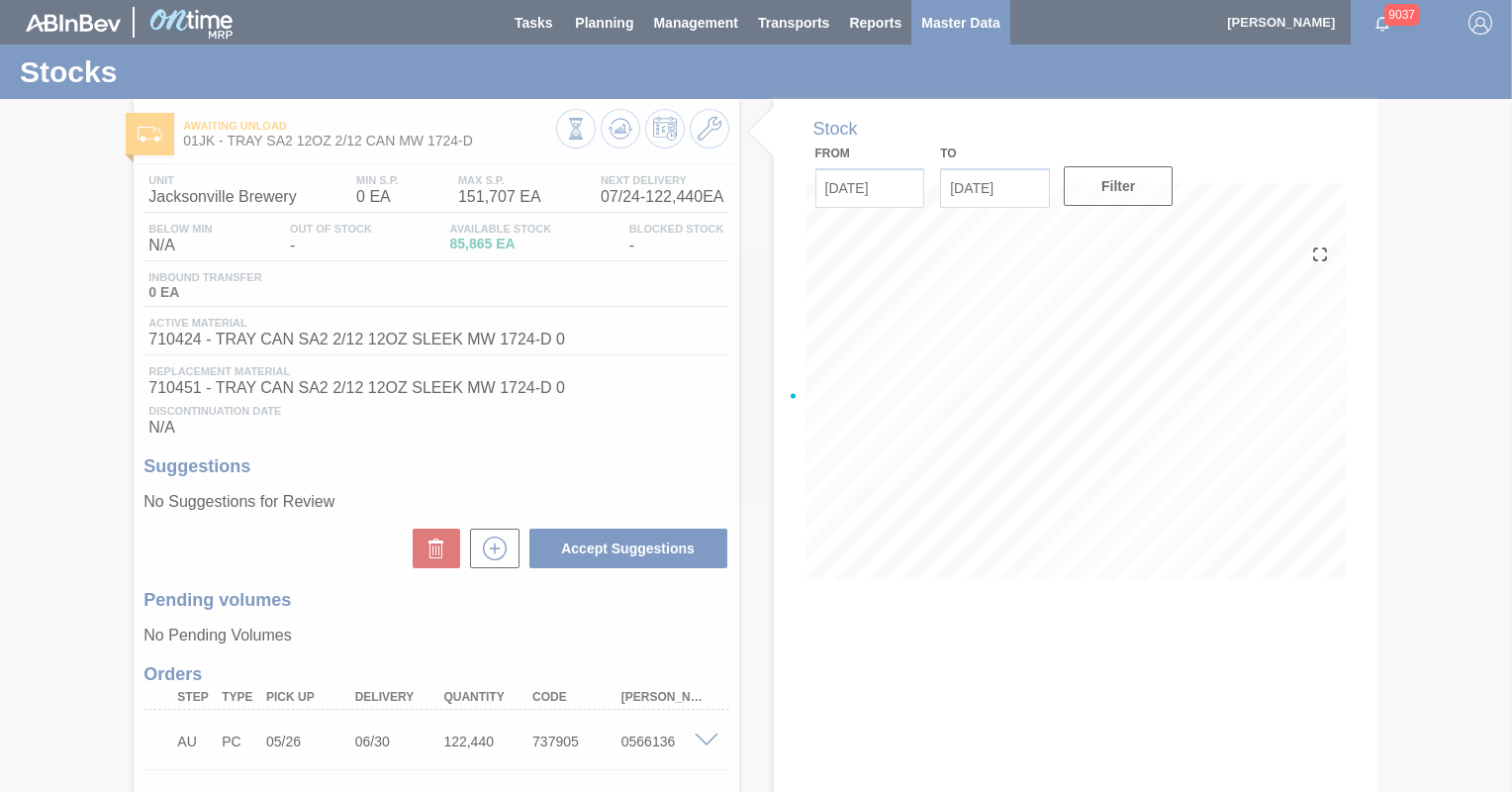 click at bounding box center (756, 396) 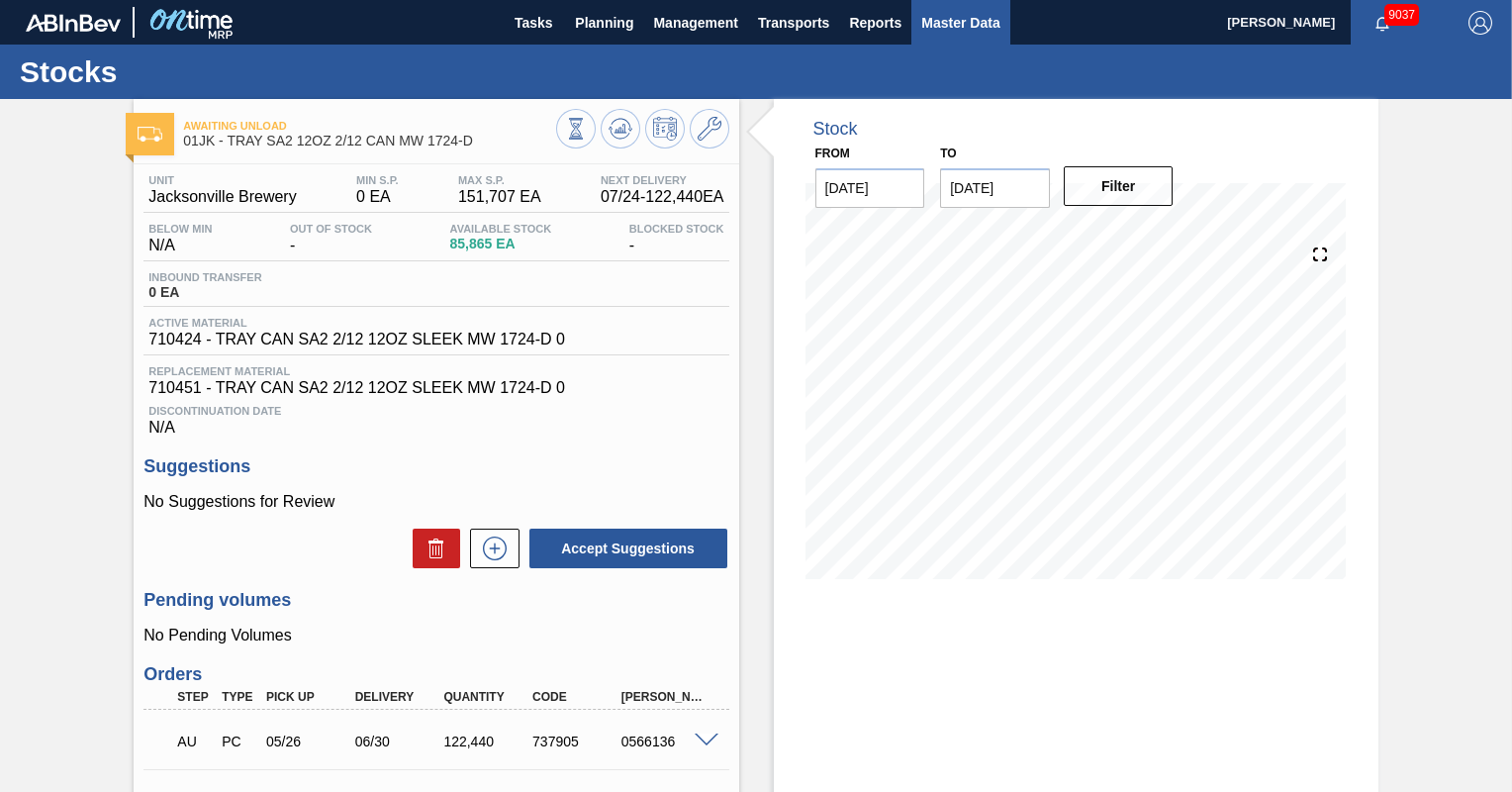 click on "Master Data" at bounding box center [960, 23] 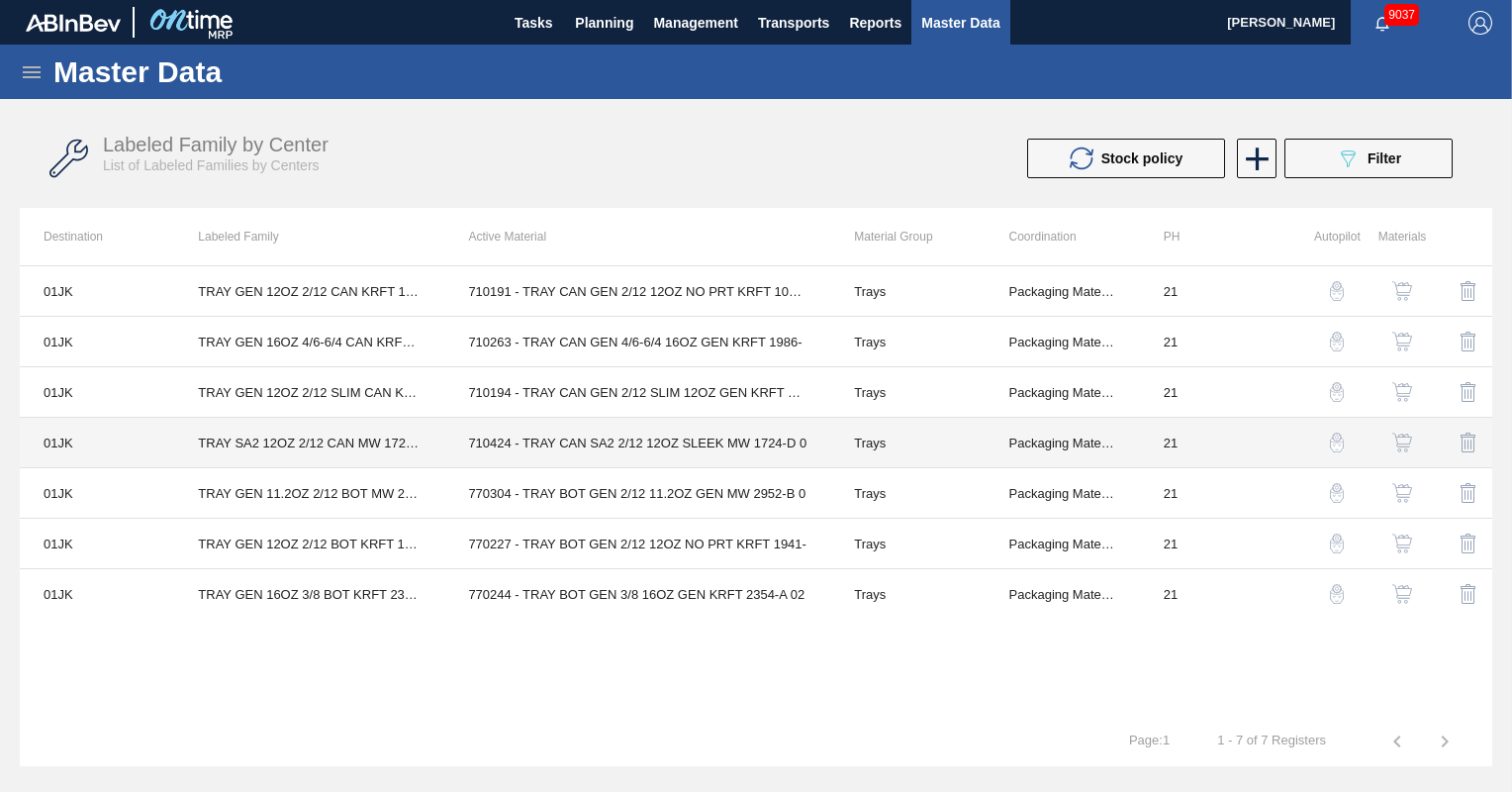 click on "710424 - TRAY CAN SA2 2/12 12OZ SLEEK MW 1724-D 0" at bounding box center (637, 443) 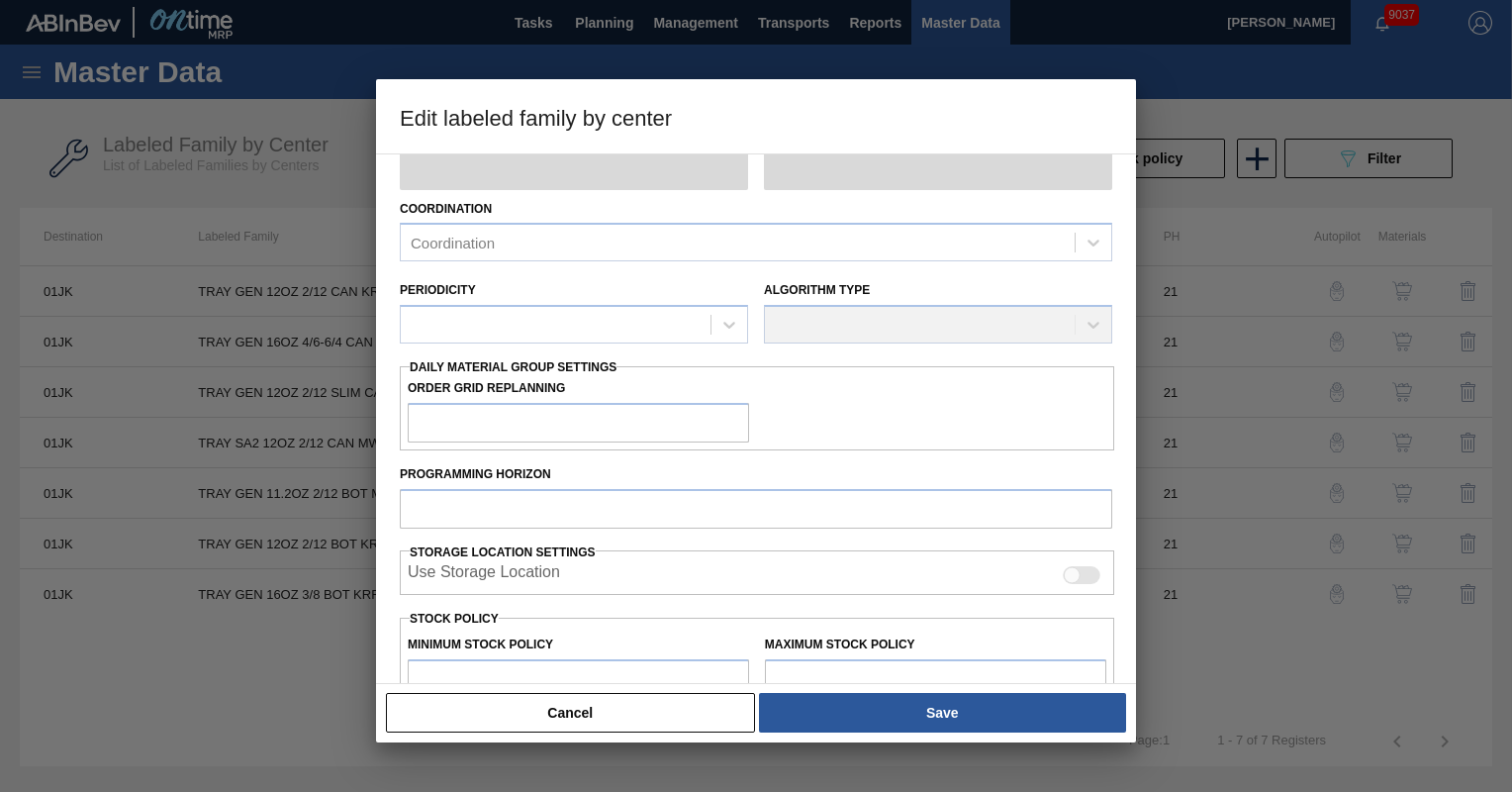 scroll, scrollTop: 413, scrollLeft: 0, axis: vertical 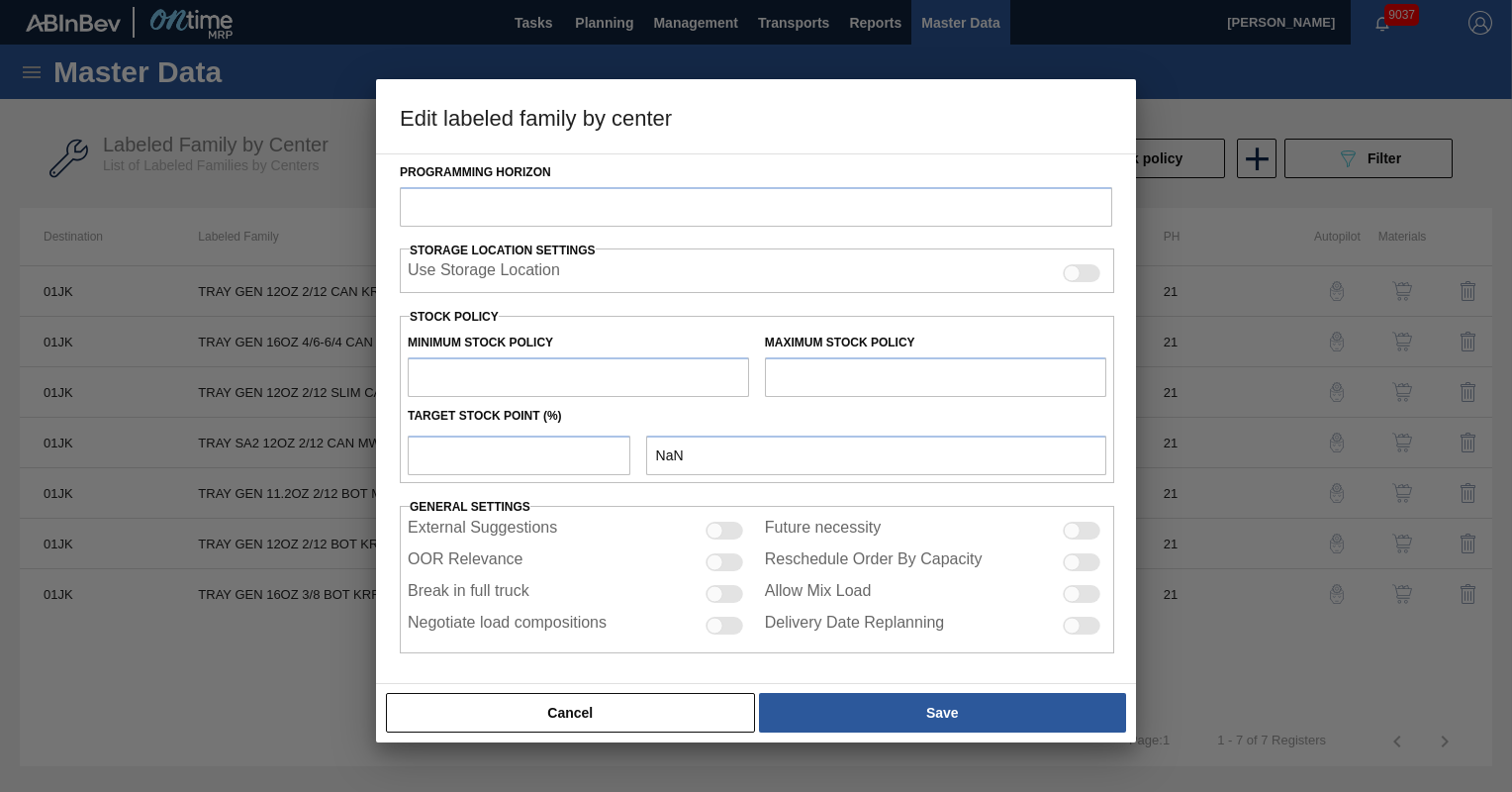type on "Trays" 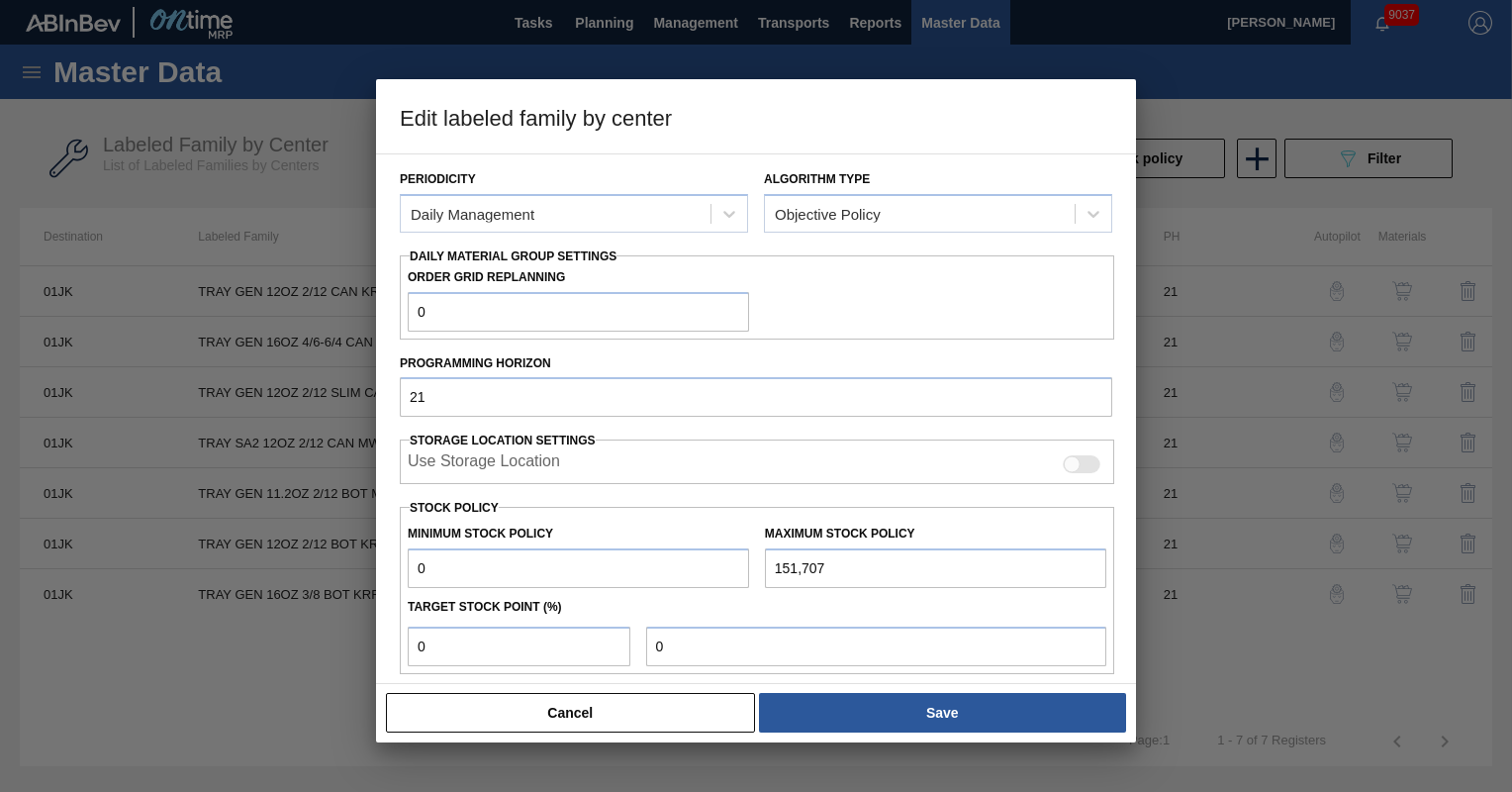 scroll, scrollTop: 417, scrollLeft: 0, axis: vertical 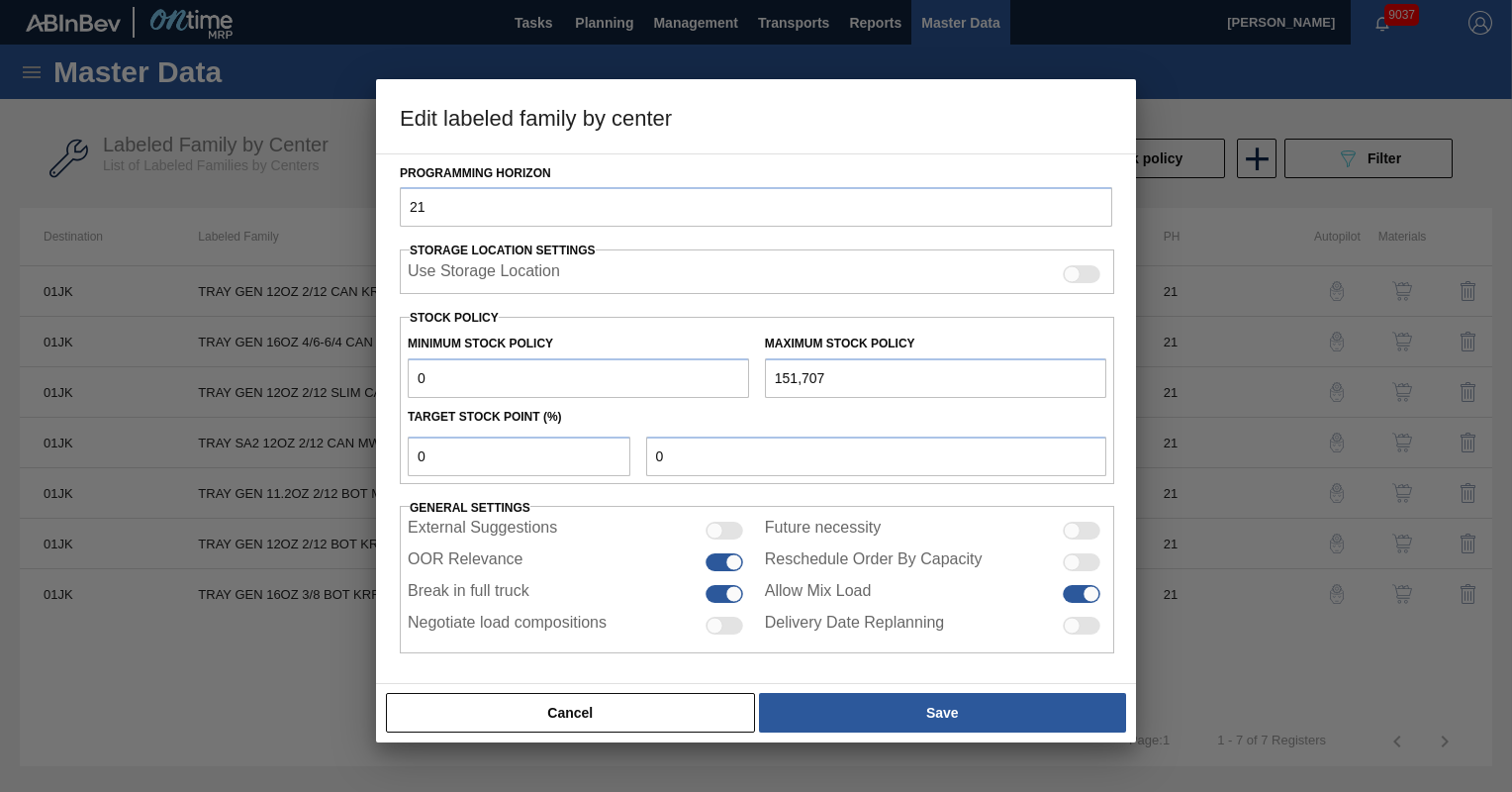click on "Use Storage Location" at bounding box center [757, 271] 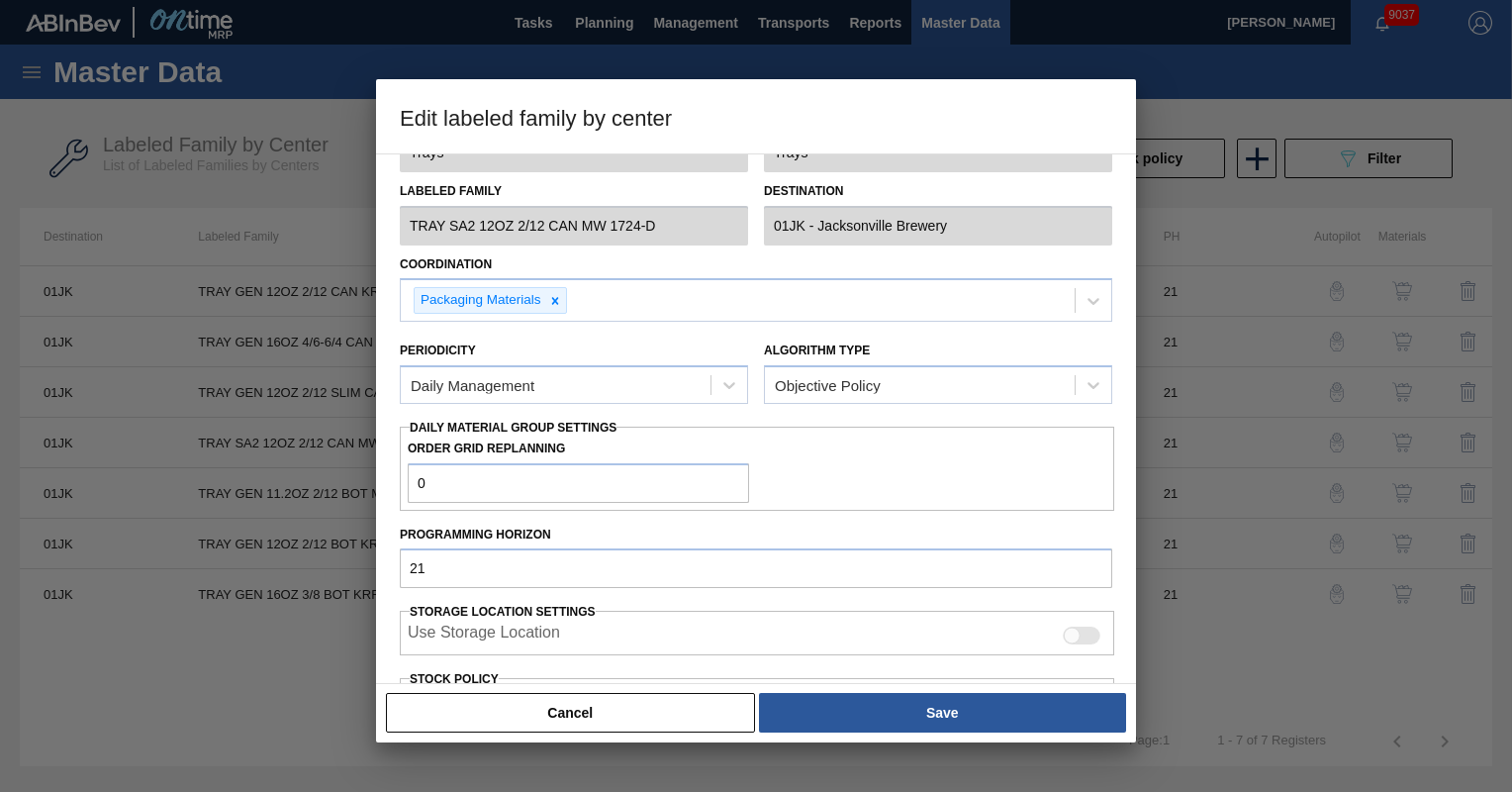 scroll, scrollTop: 0, scrollLeft: 0, axis: both 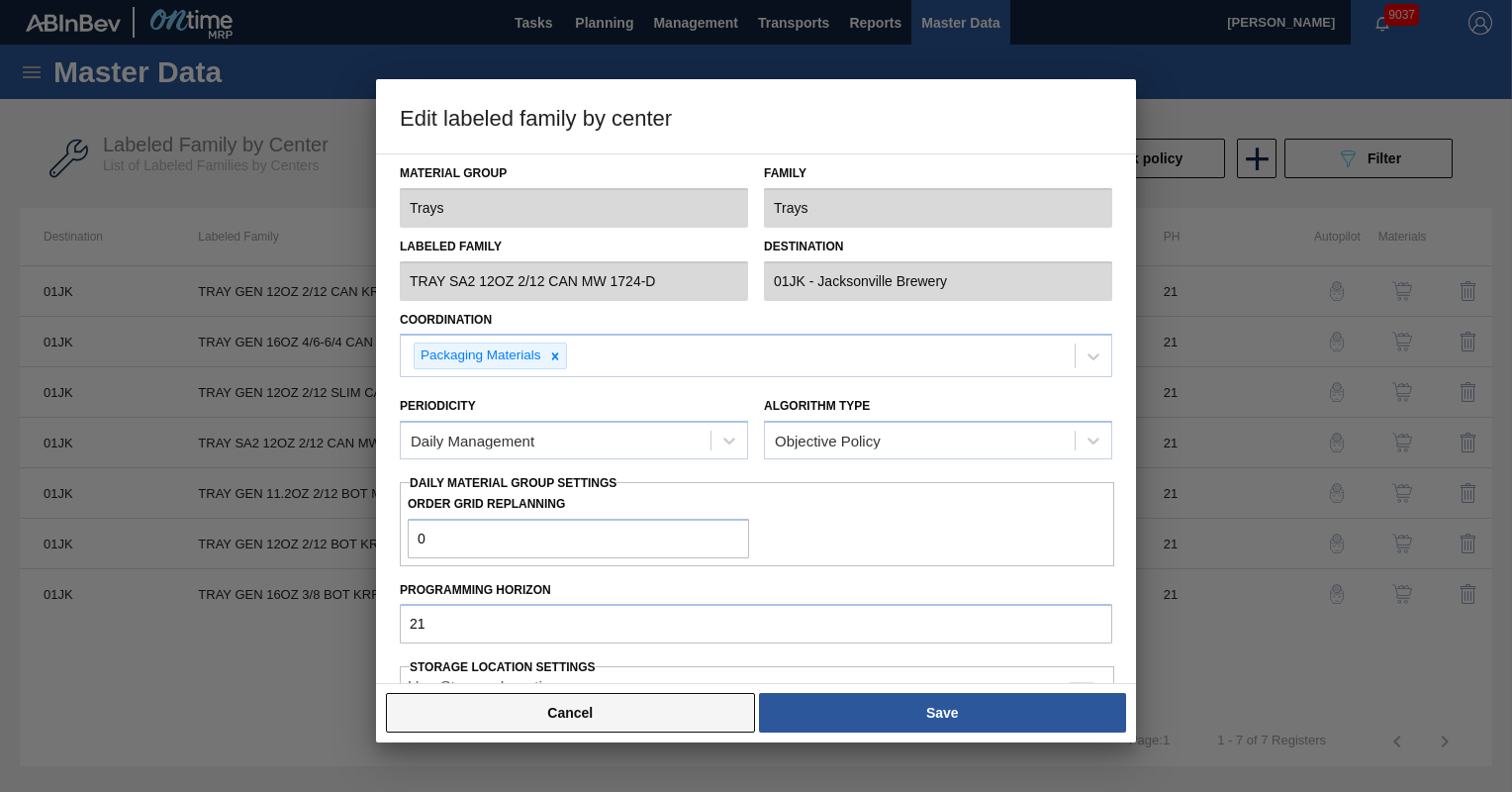 click on "Cancel" at bounding box center [570, 713] 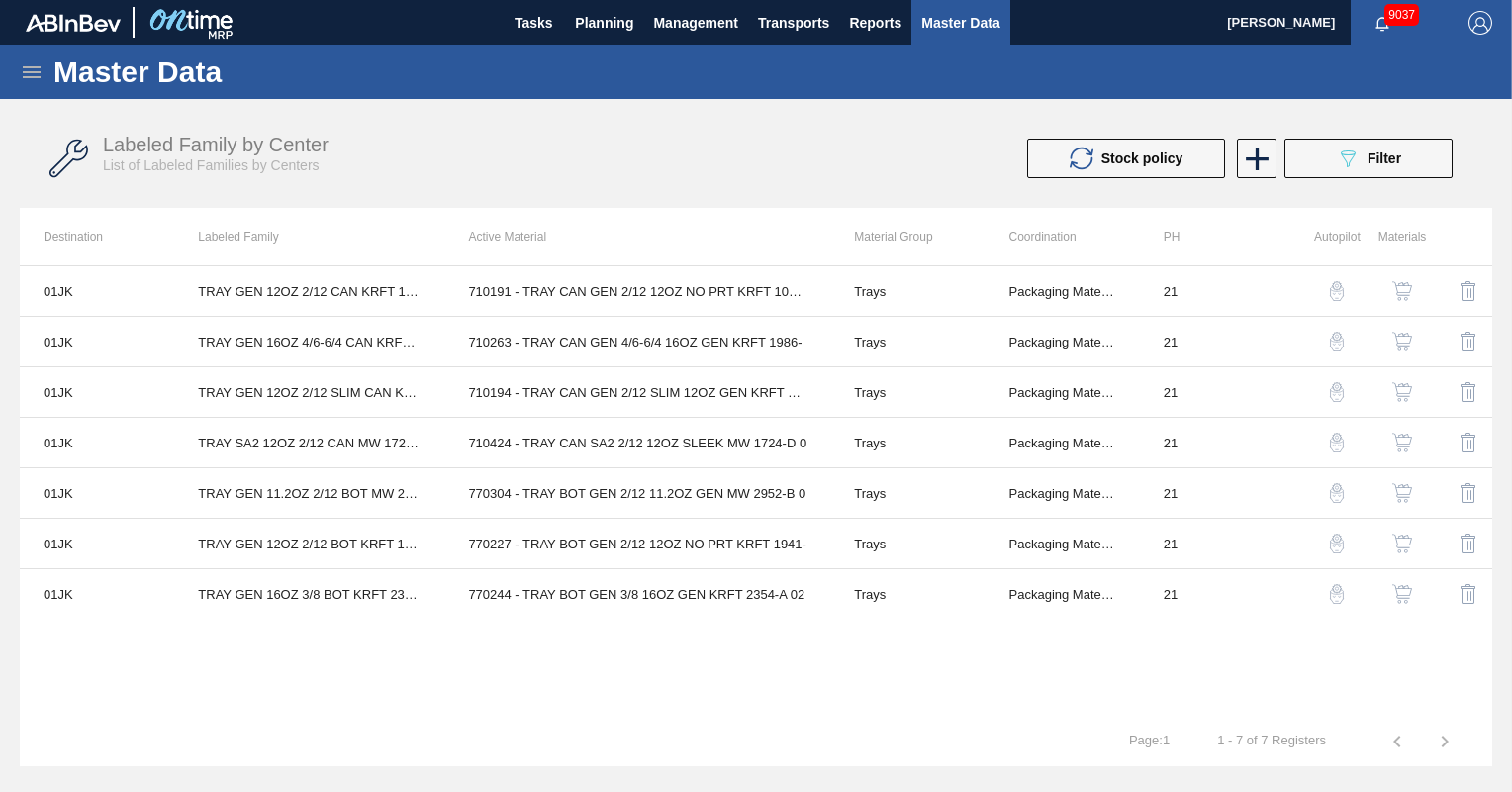 click at bounding box center [1337, 443] 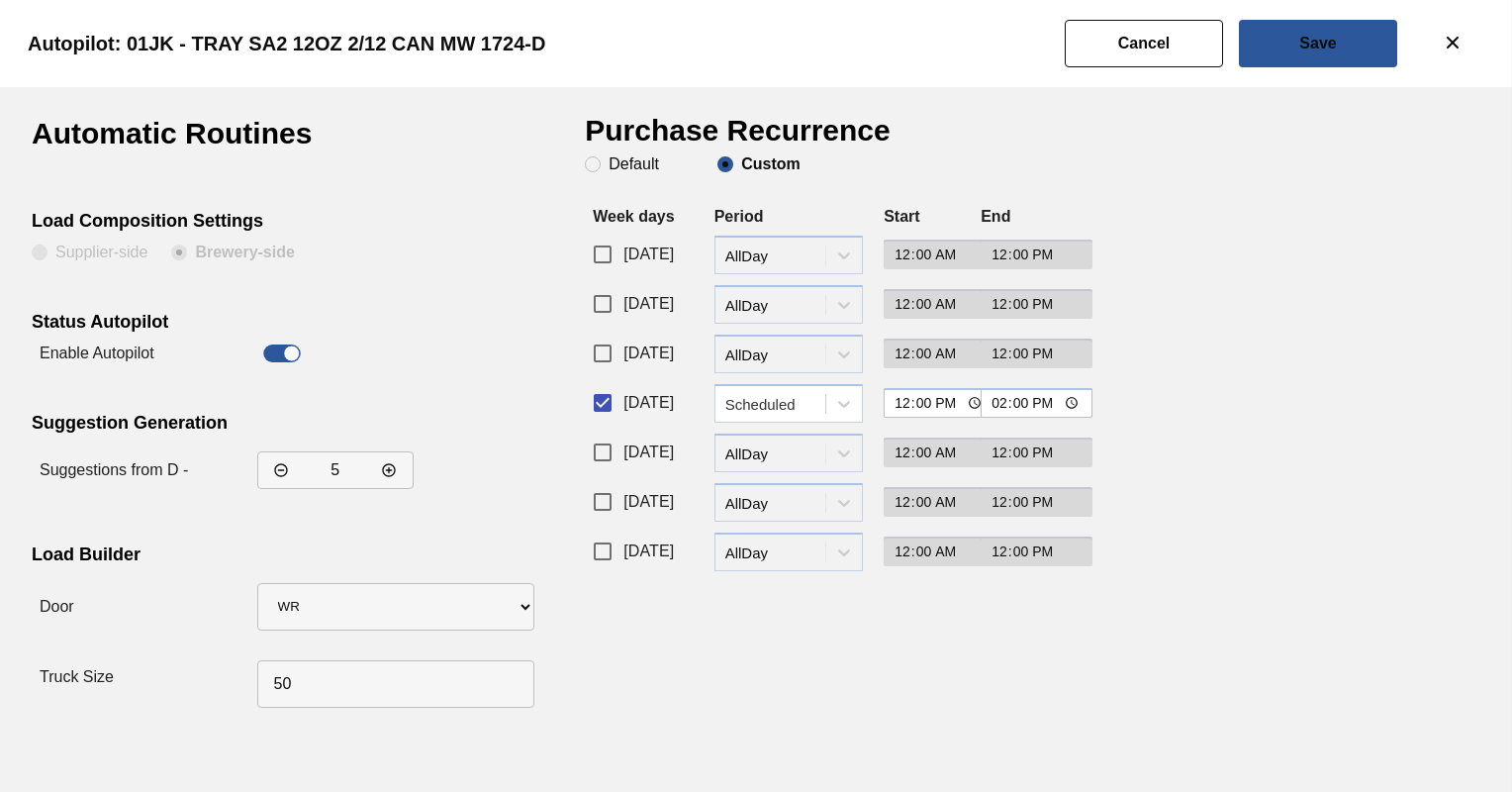 click on "Automatic Routines   Load Composition Settings   Supplier-side Brewery-side   Status Autopilot   Enable Autopilot   Suggestion Generation Suggestions from D -   Load Builder   Door Truck Size" at bounding box center [308, 417] 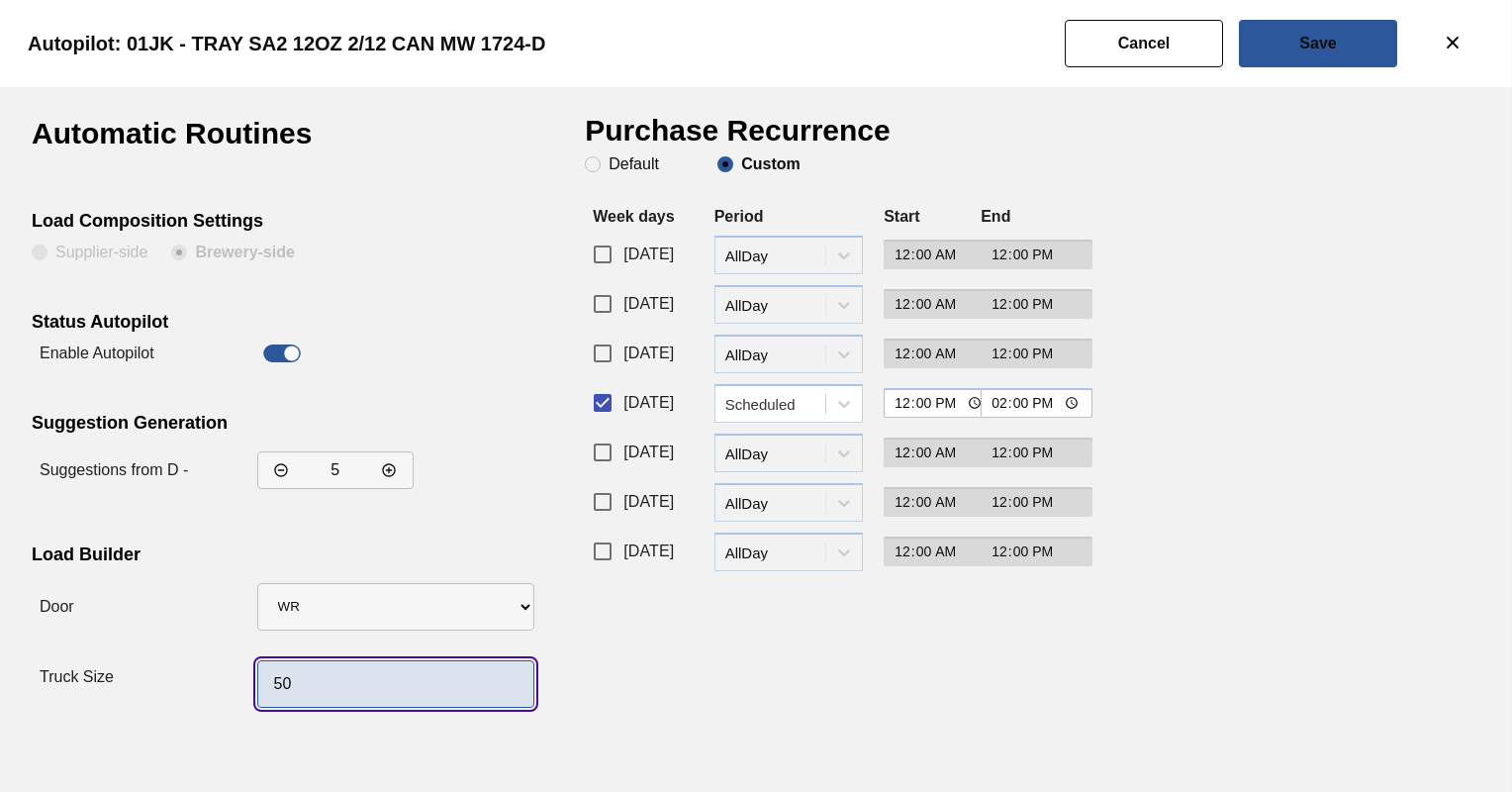 click on "50" at bounding box center (396, 684) 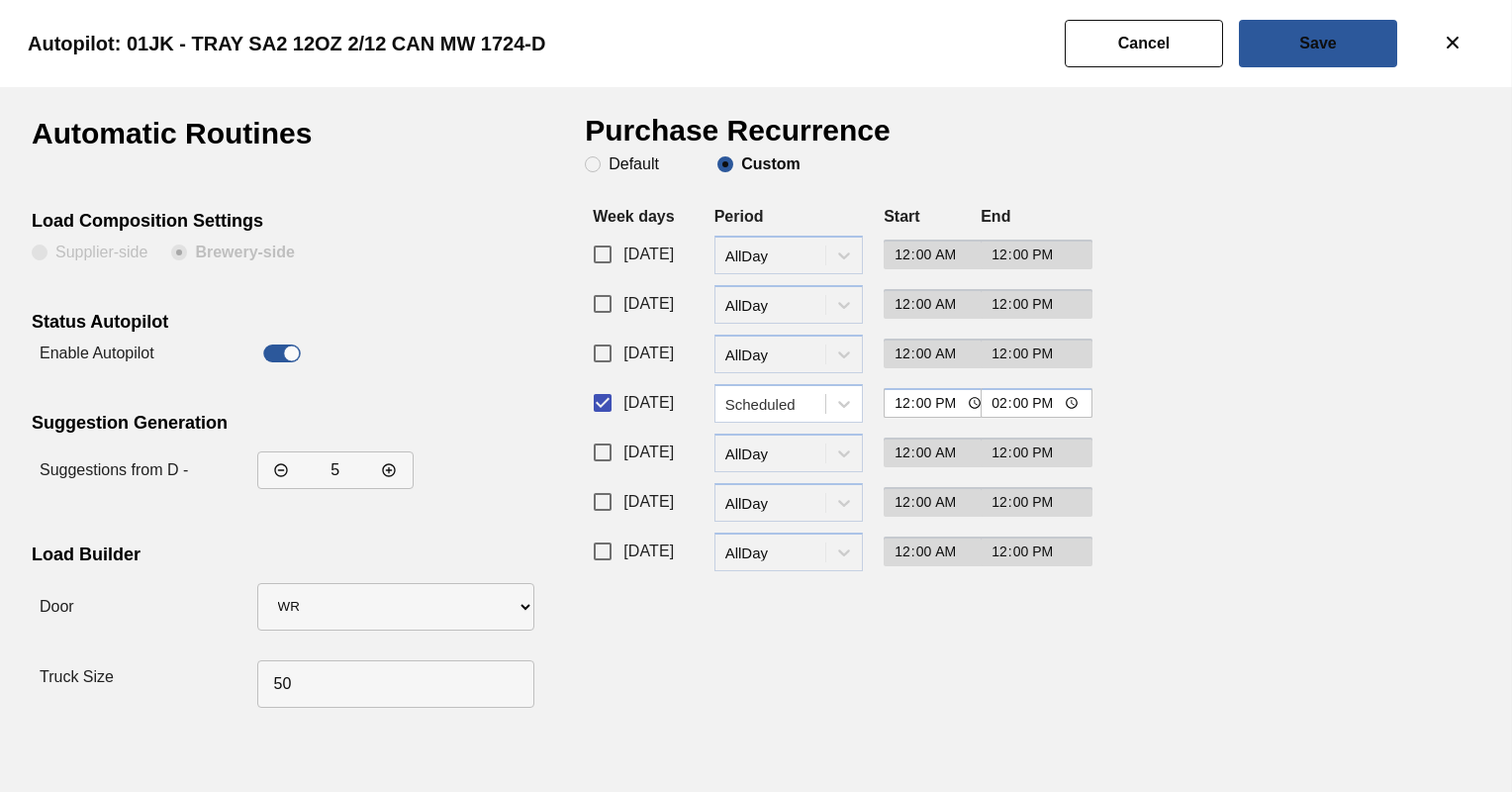 click on "Load Builder" at bounding box center (248, 557) 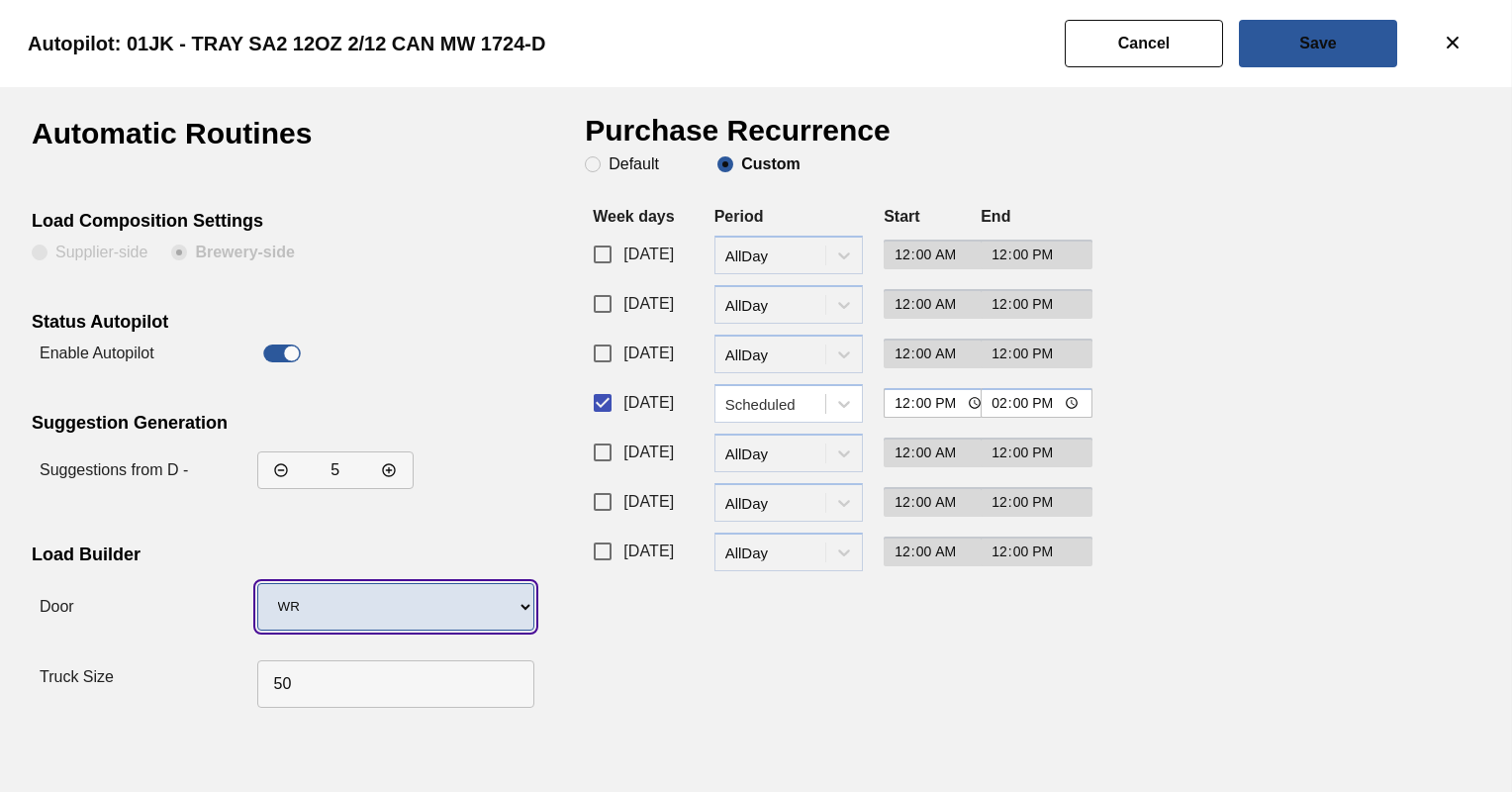 click on "Undefined
WR
LIDS" at bounding box center [396, 607] 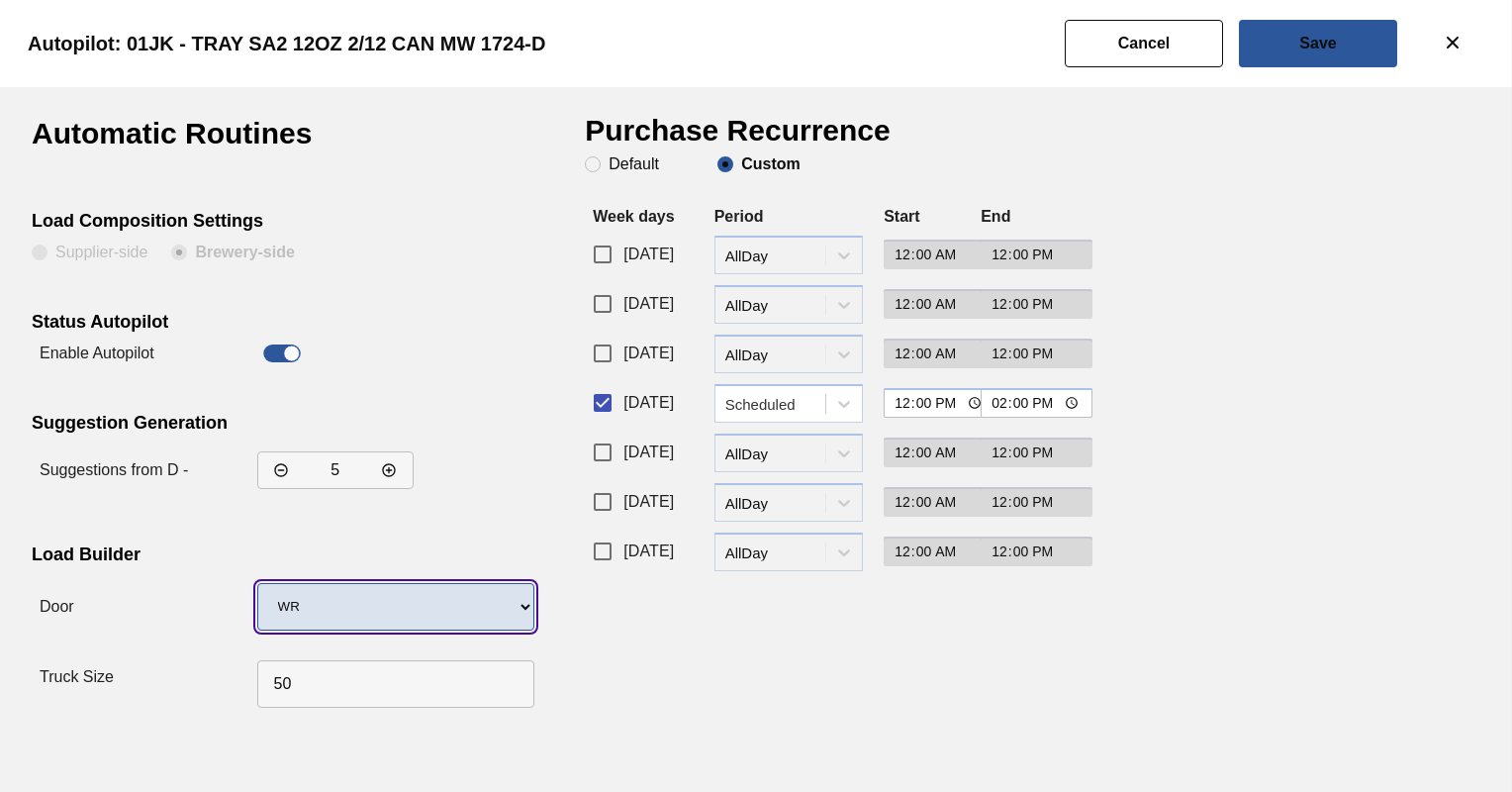 click on "Undefined
WR
LIDS" at bounding box center [396, 607] 